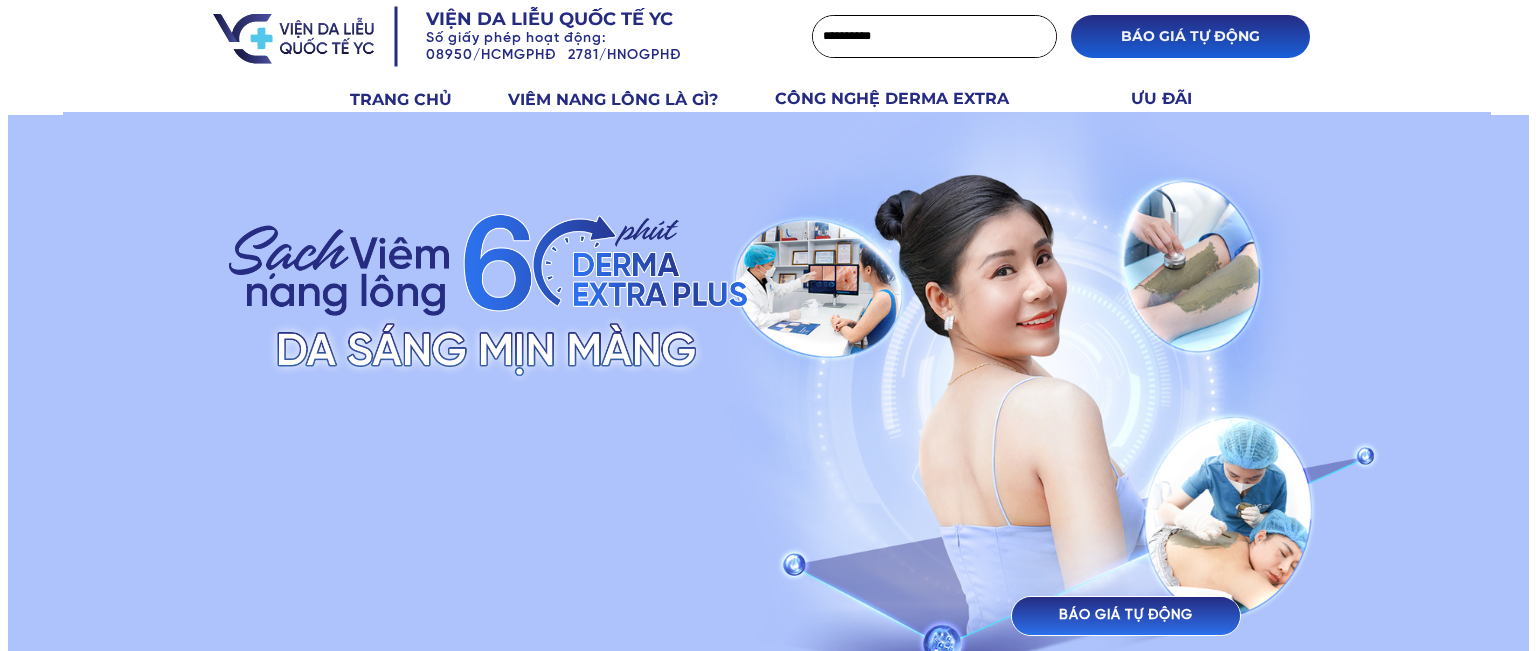 scroll, scrollTop: 0, scrollLeft: 0, axis: both 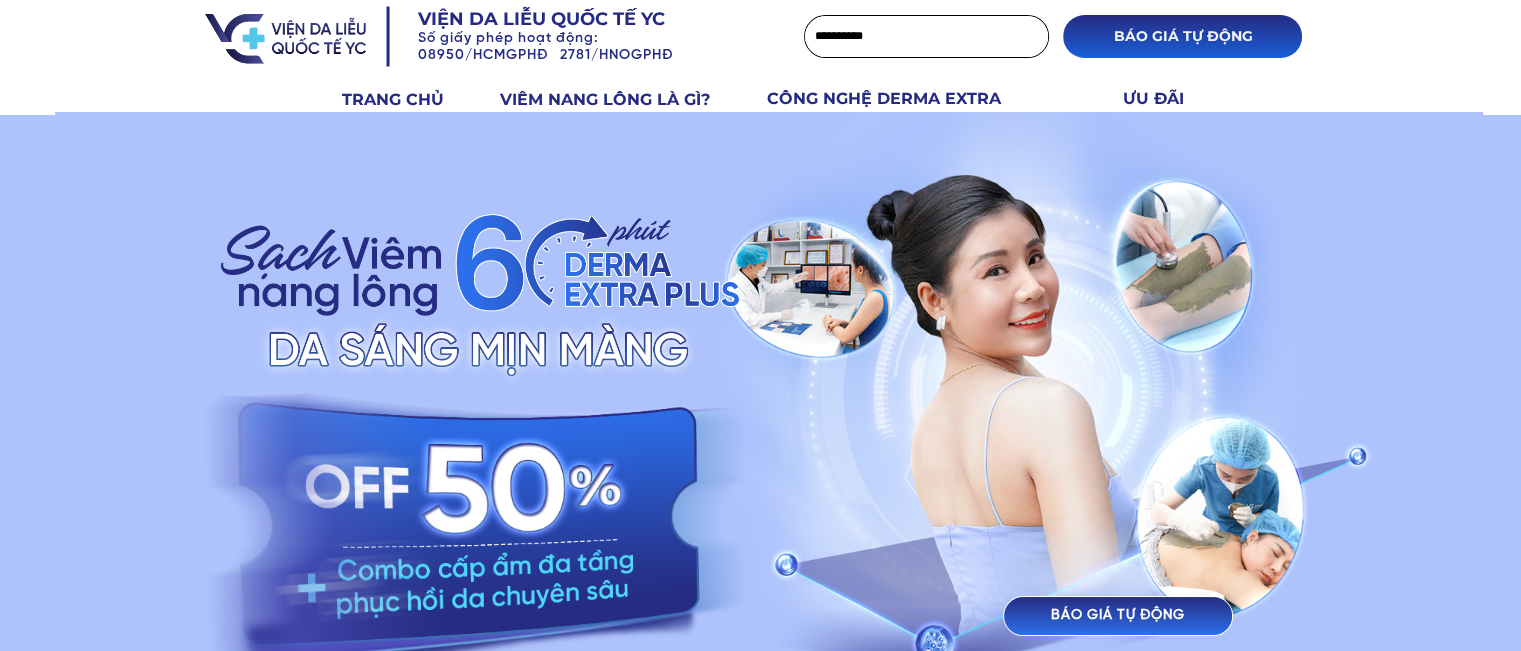 drag, startPoint x: 576, startPoint y: 499, endPoint x: 592, endPoint y: 475, distance: 28.84441 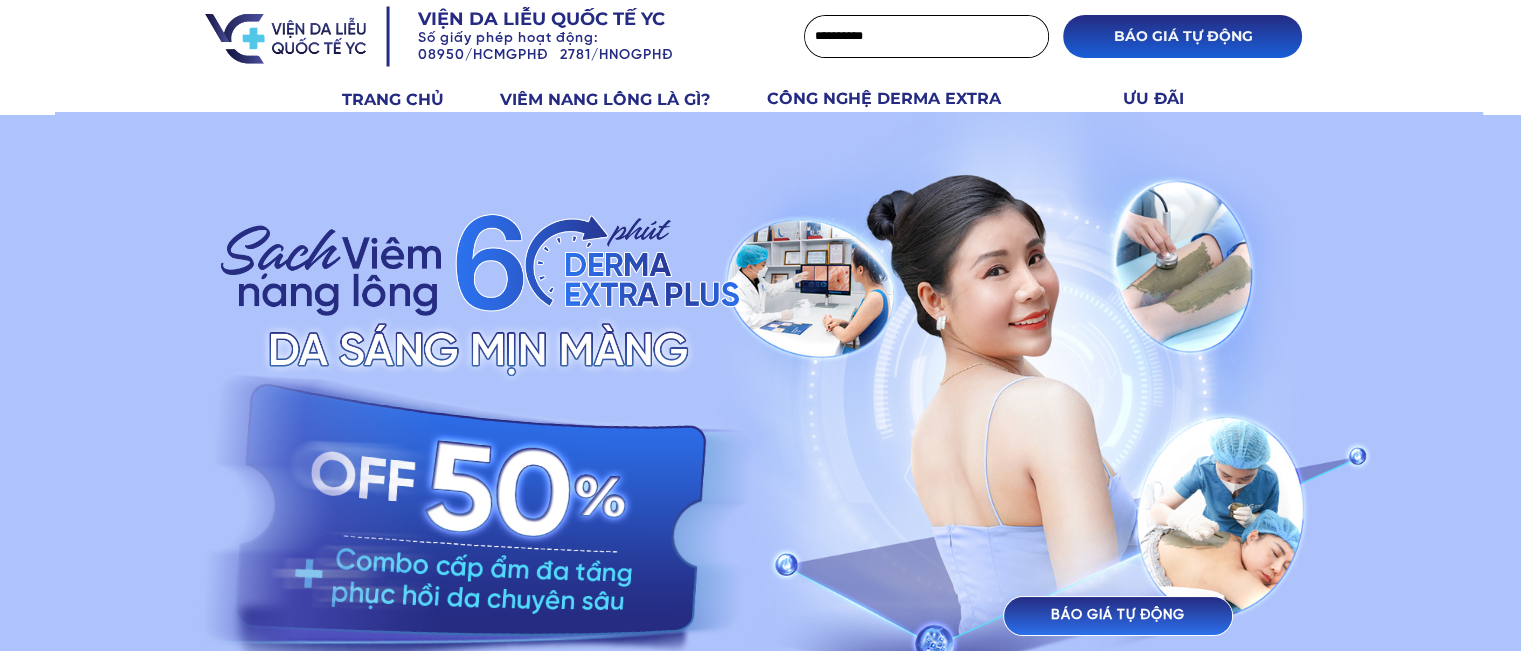 drag, startPoint x: 529, startPoint y: 496, endPoint x: 517, endPoint y: 679, distance: 183.39302 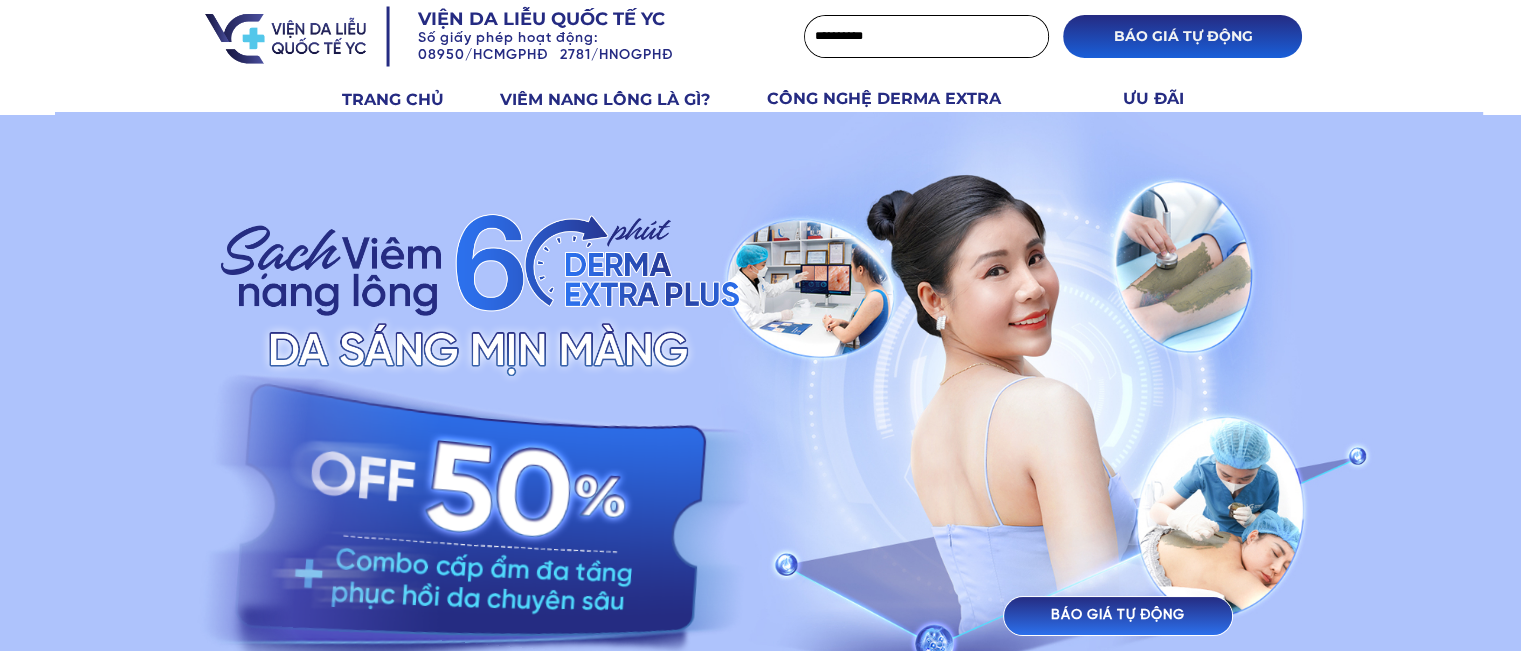 click on "BÁO GIÁ TỰ ĐỘNG" at bounding box center (1118, 616) 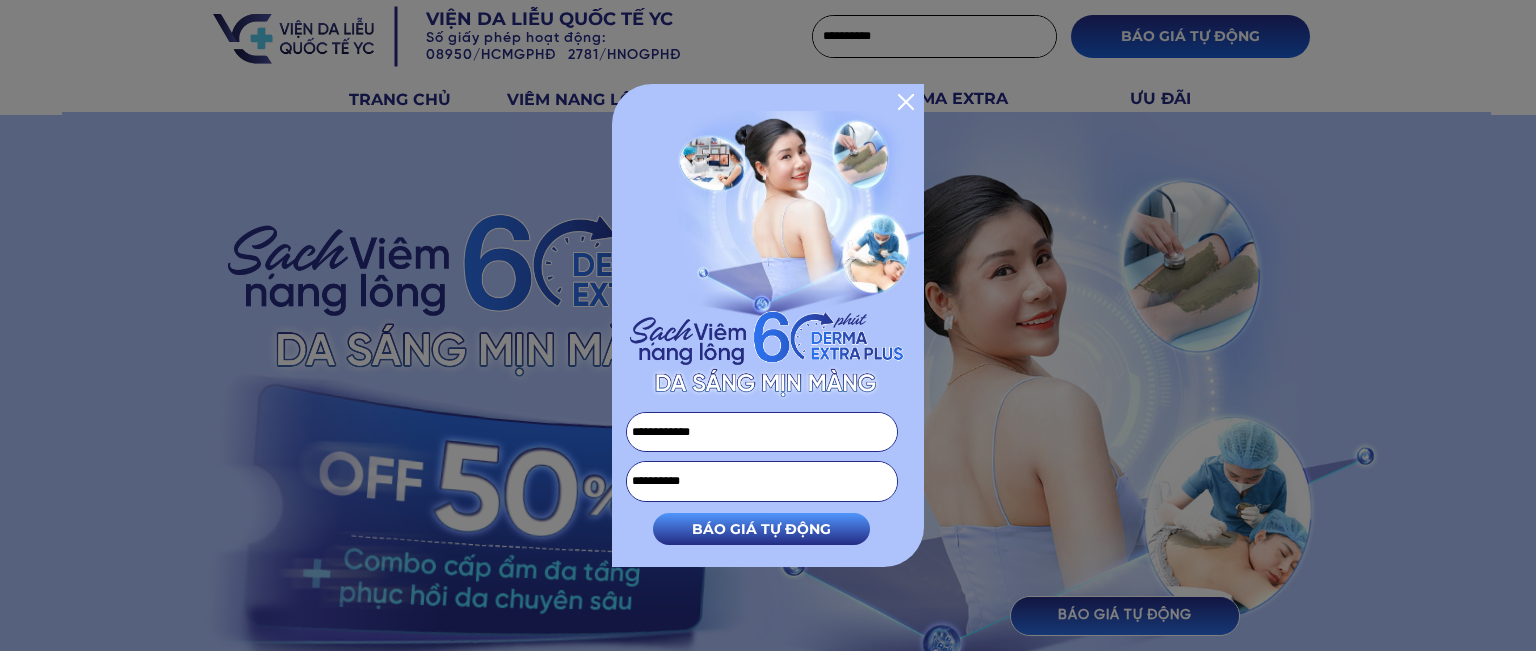 drag, startPoint x: 738, startPoint y: 436, endPoint x: 269, endPoint y: 454, distance: 469.34528 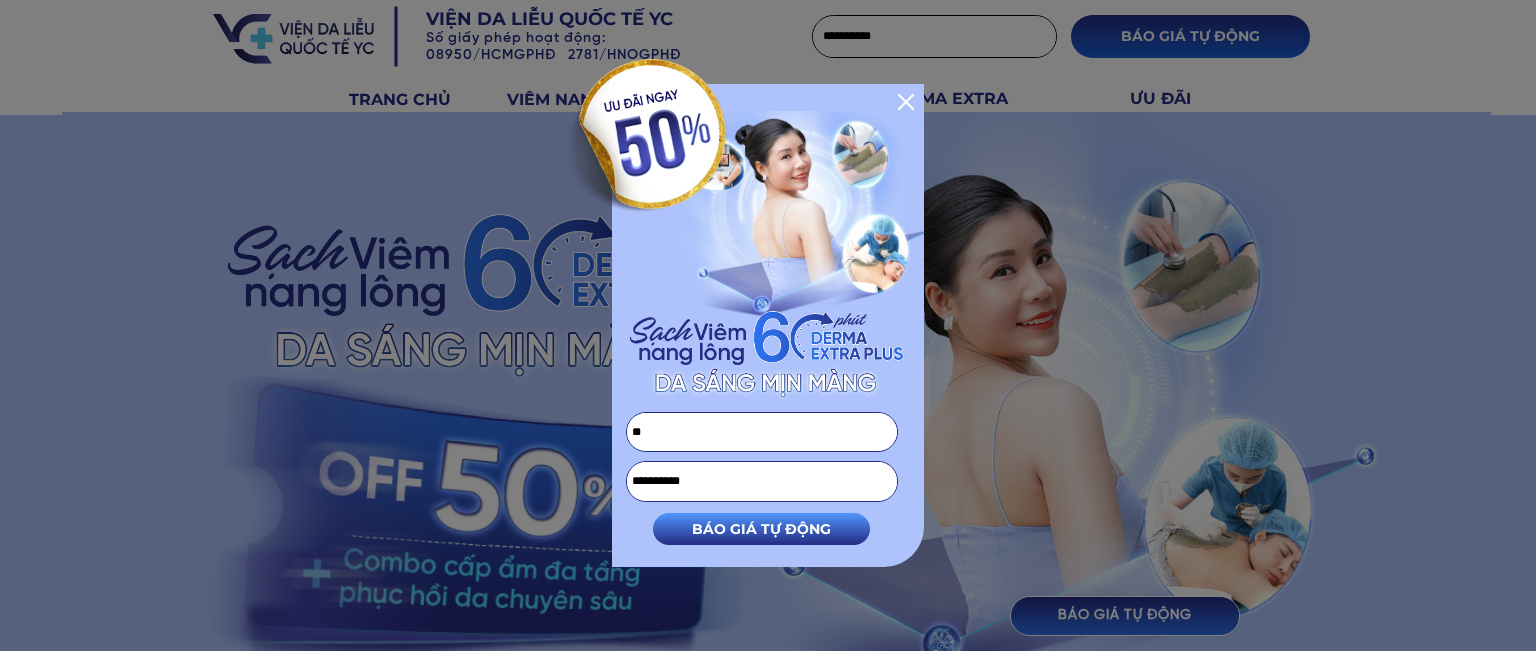 type on "*" 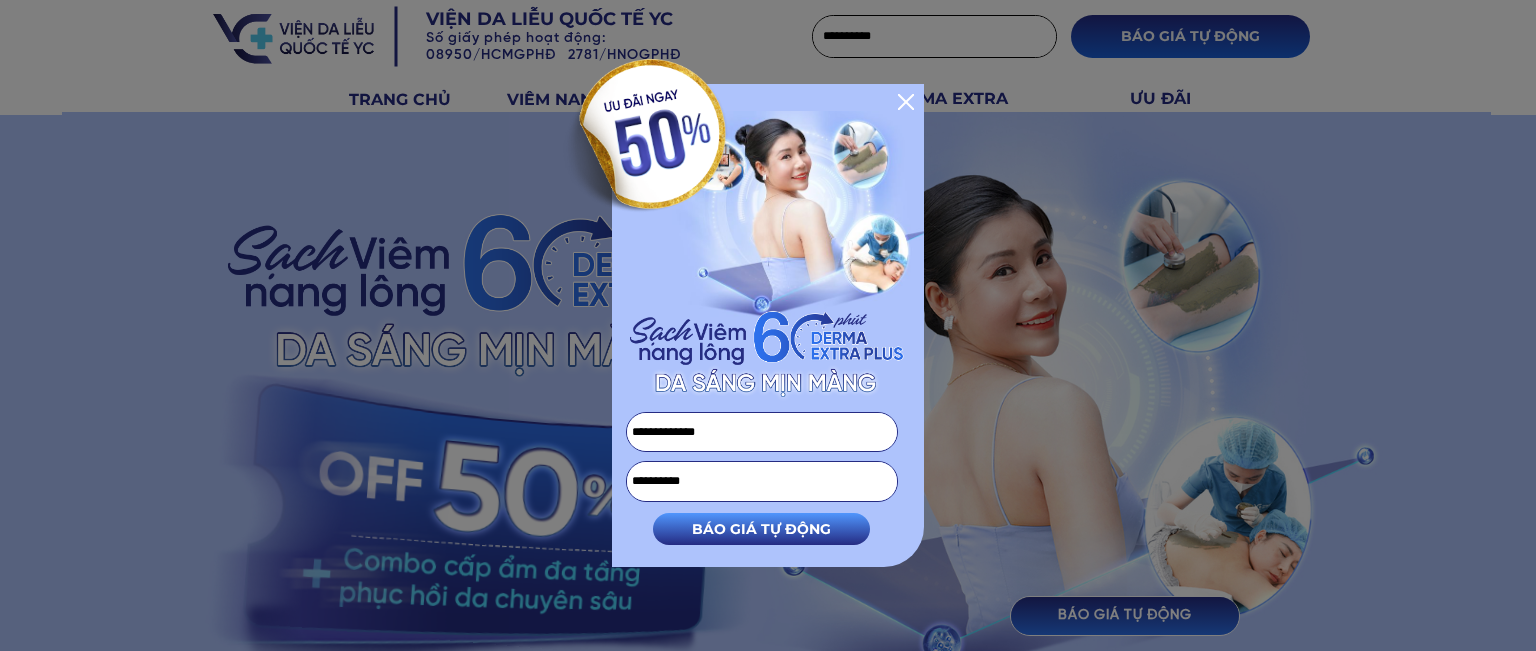 type on "**********" 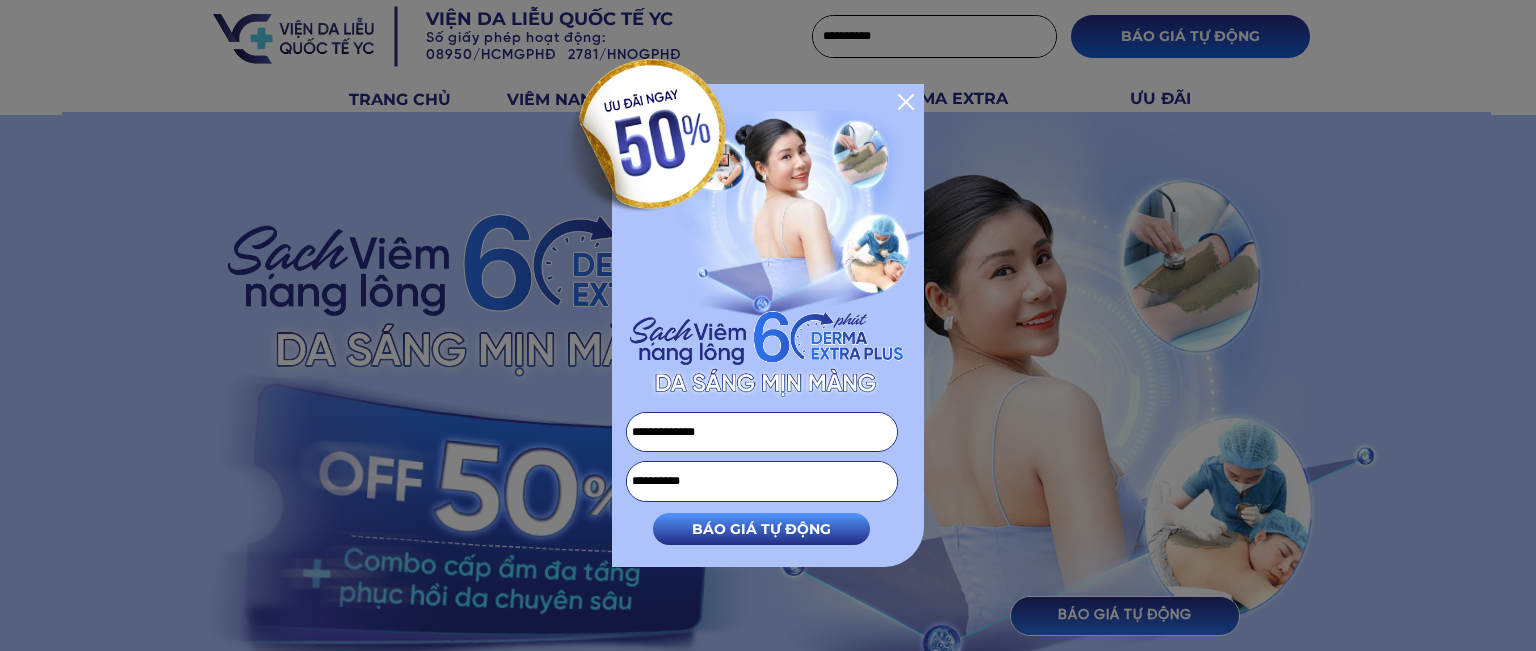type on "**********" 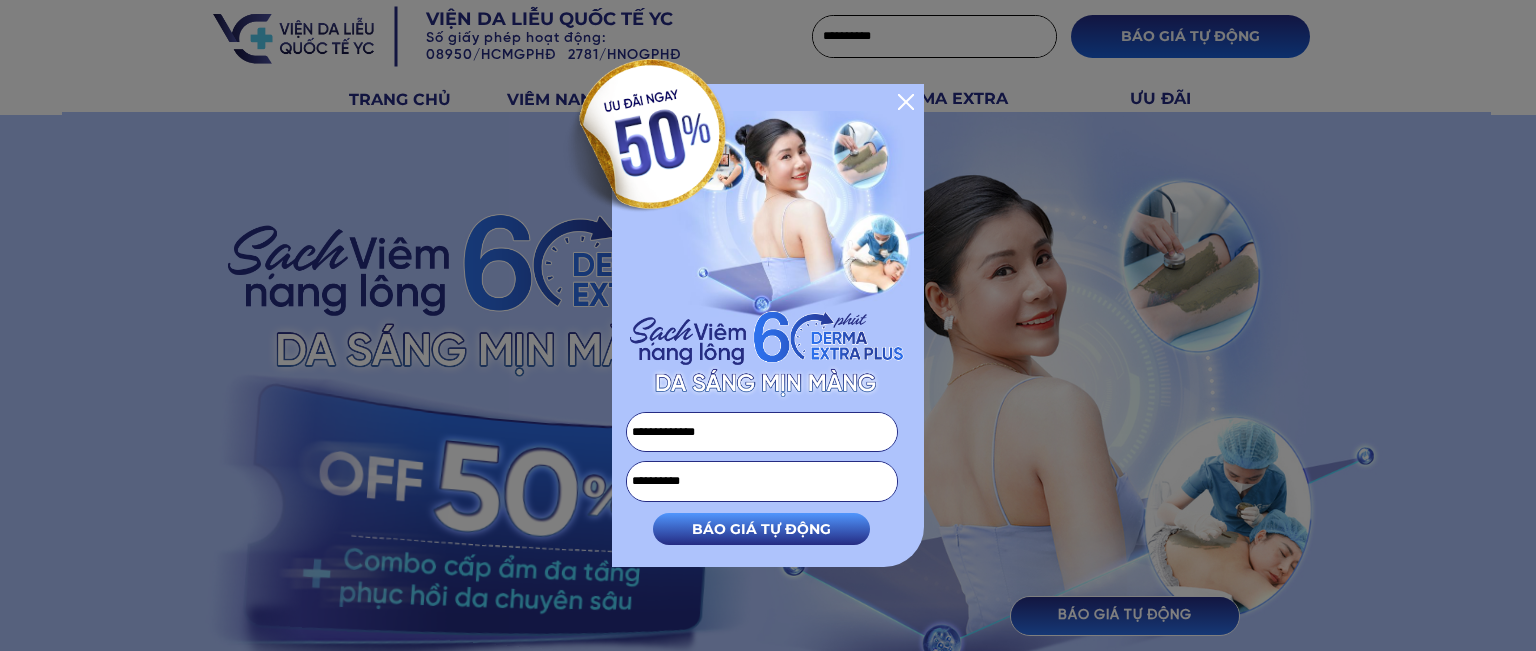 click at bounding box center (0, 0) 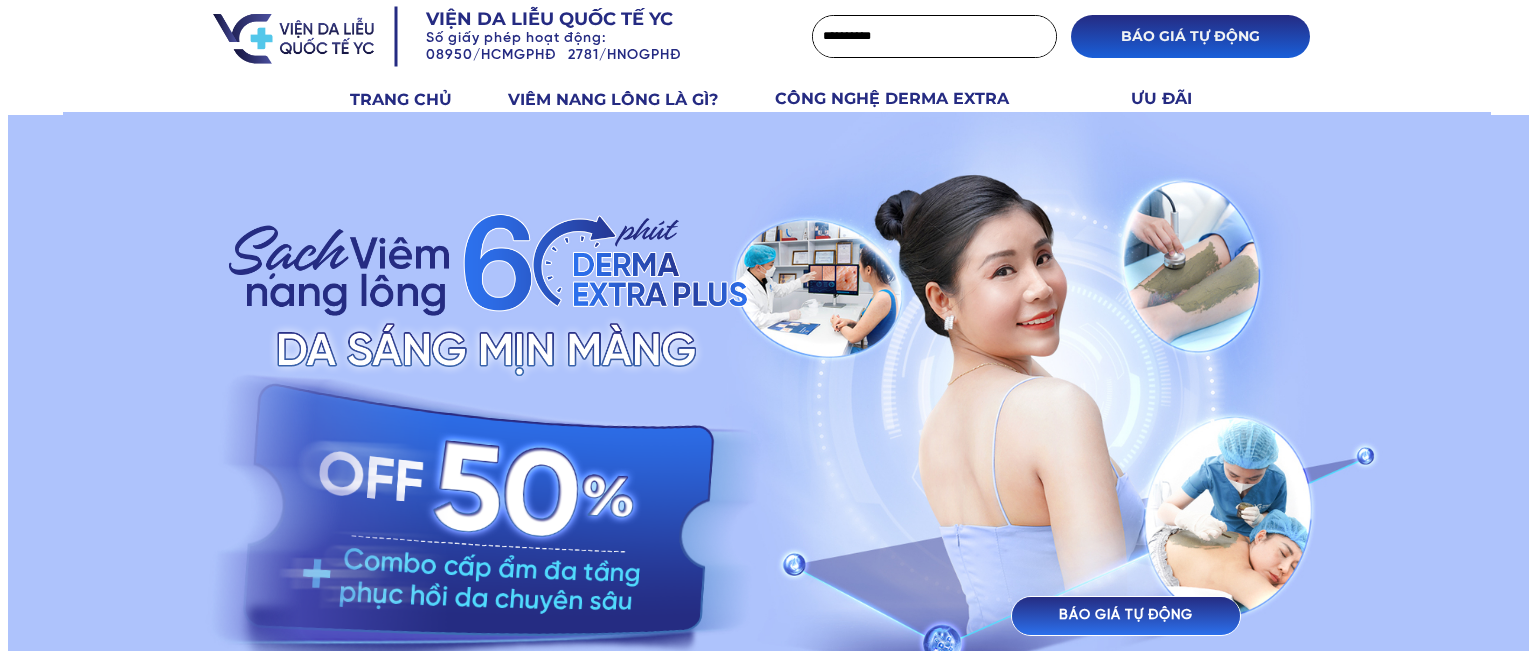 scroll, scrollTop: 0, scrollLeft: 0, axis: both 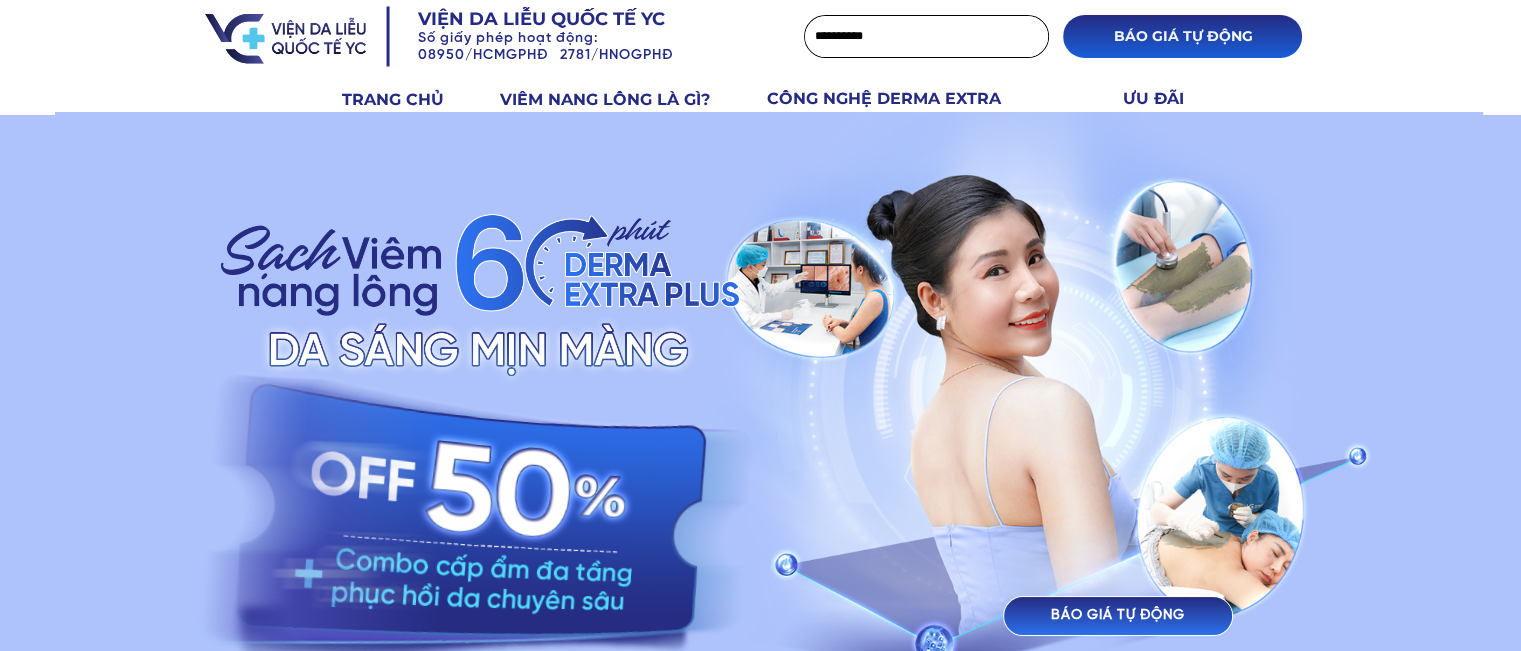 click on "BÁO GIÁ TỰ ĐỘNG" at bounding box center [1118, 616] 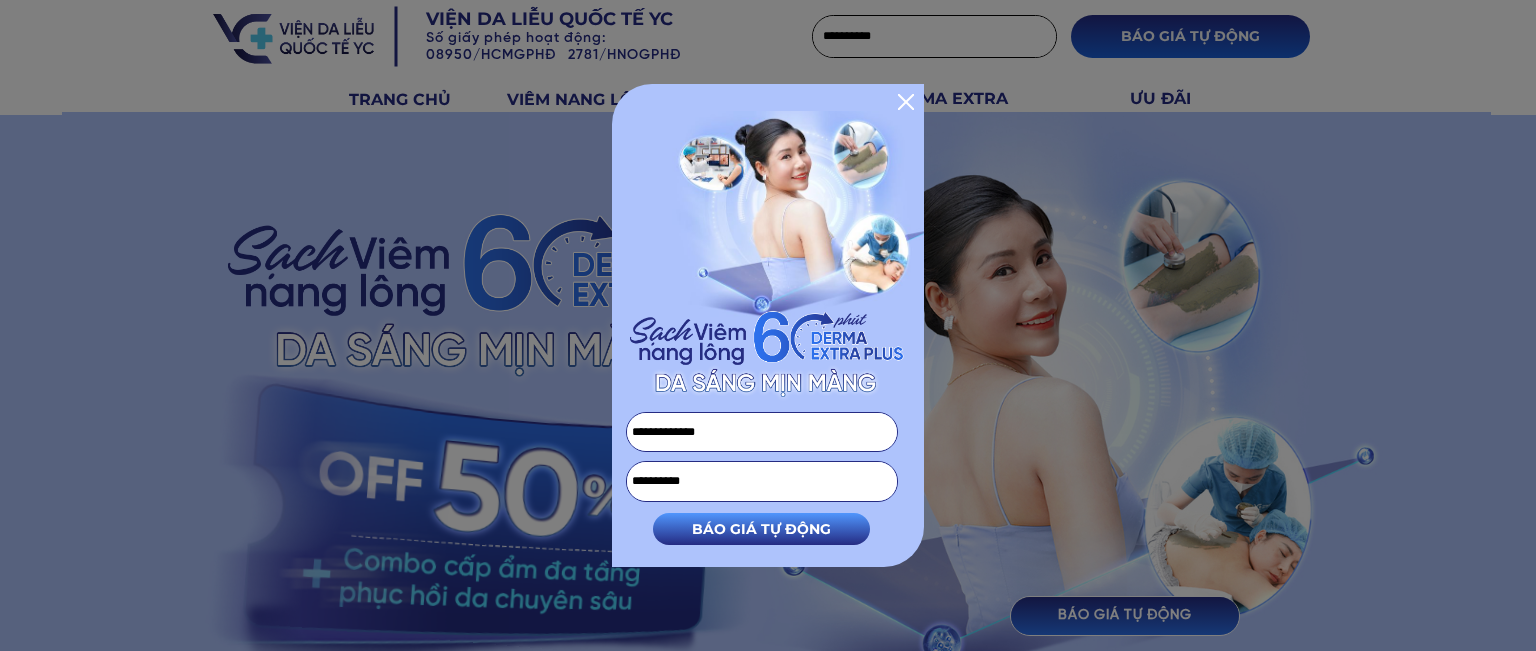 click on "**********" at bounding box center (762, 432) 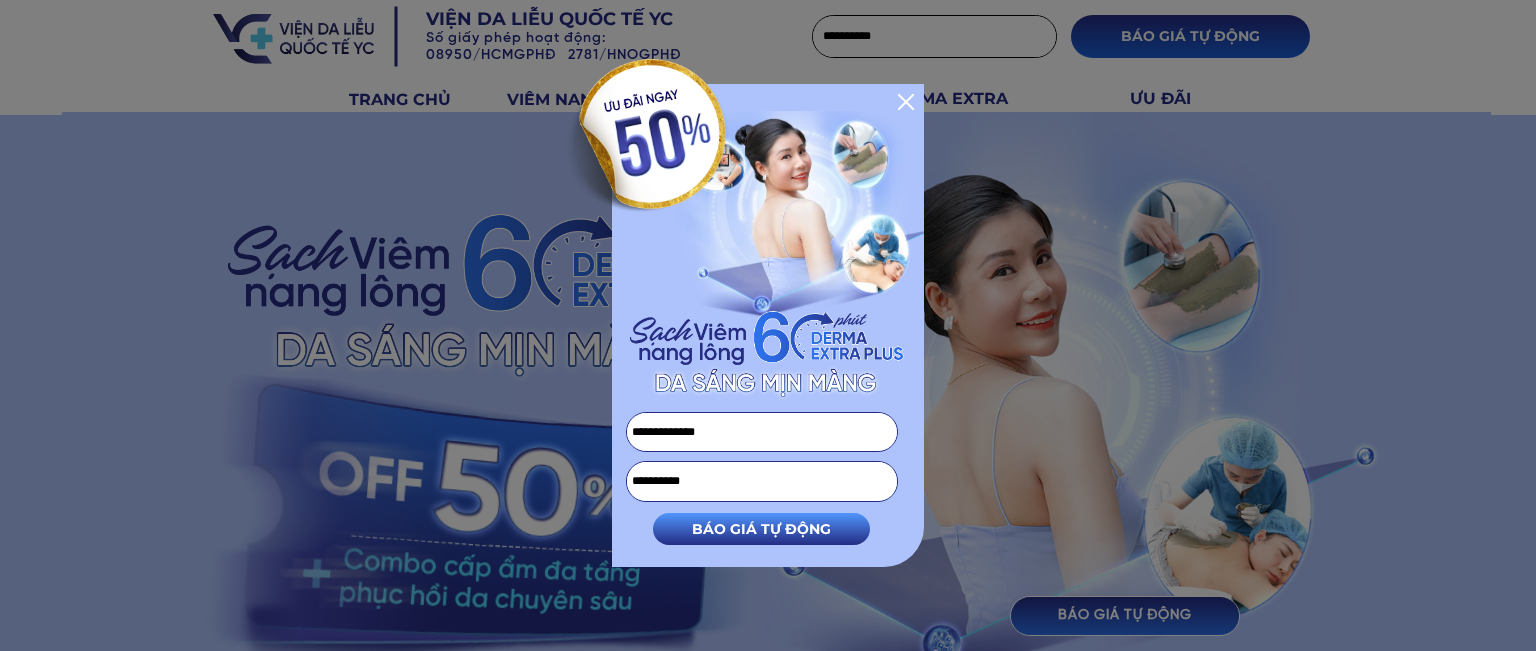 paste on "**********" 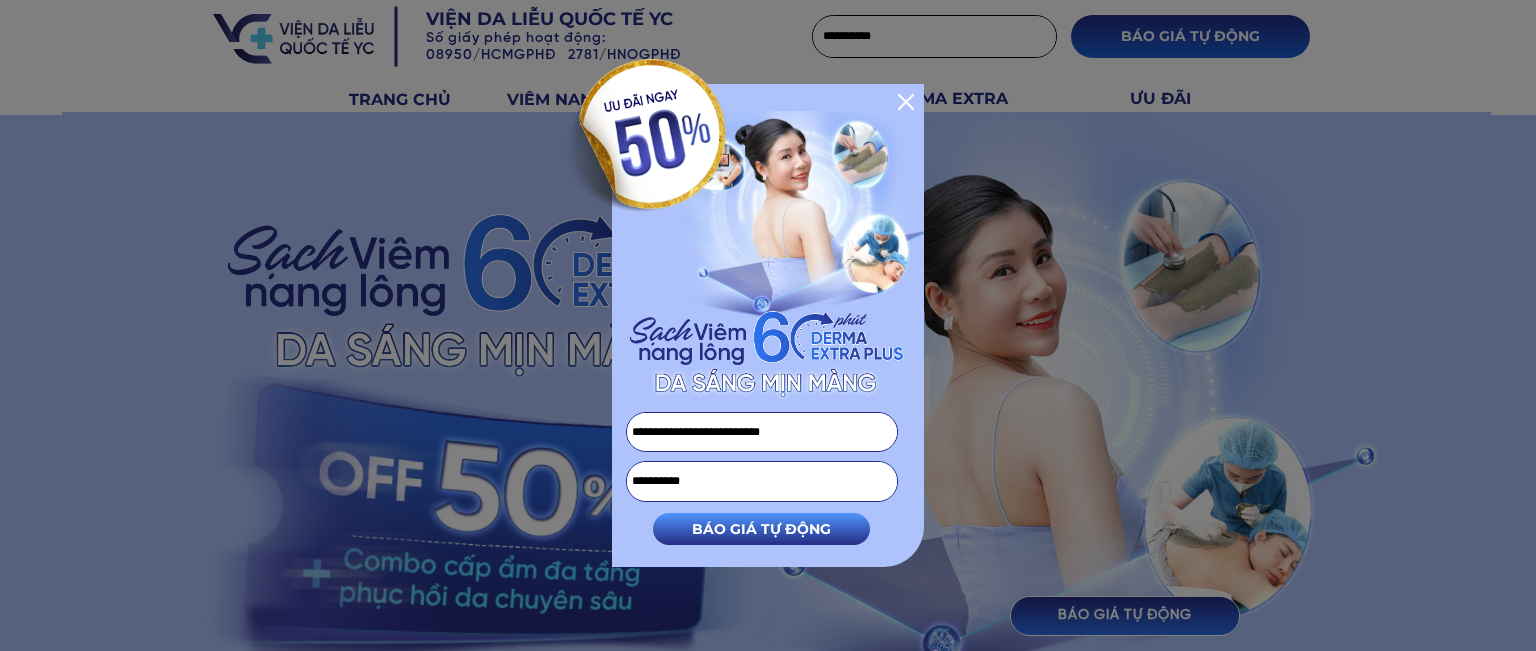 click on "**********" at bounding box center (762, 432) 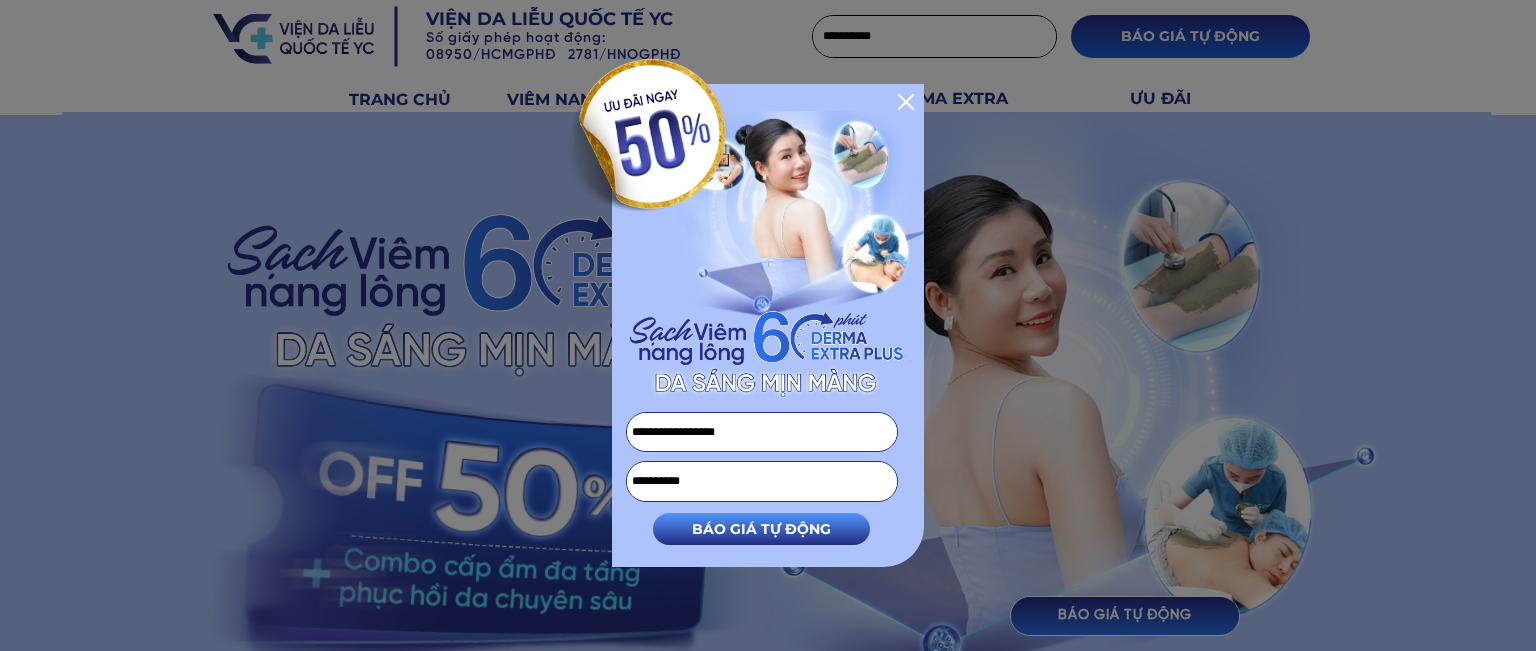 type on "**********" 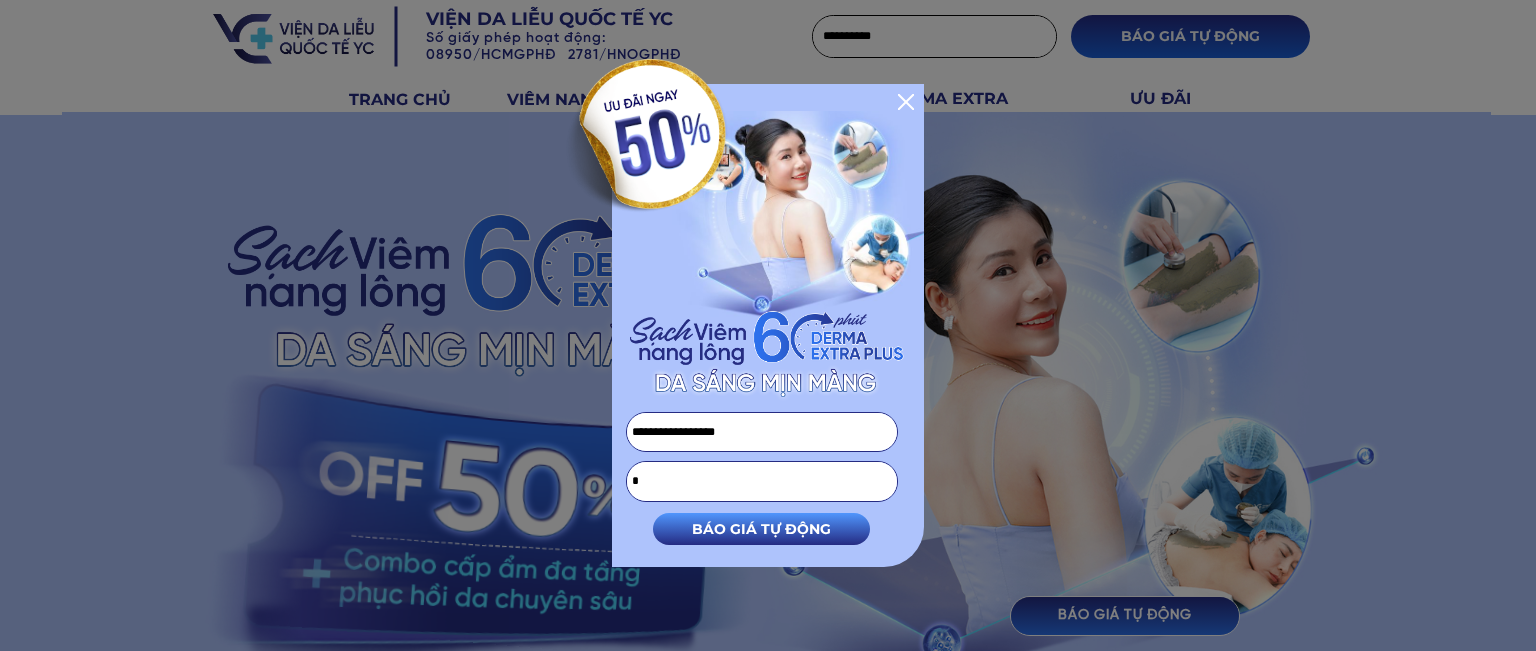 paste on "*********" 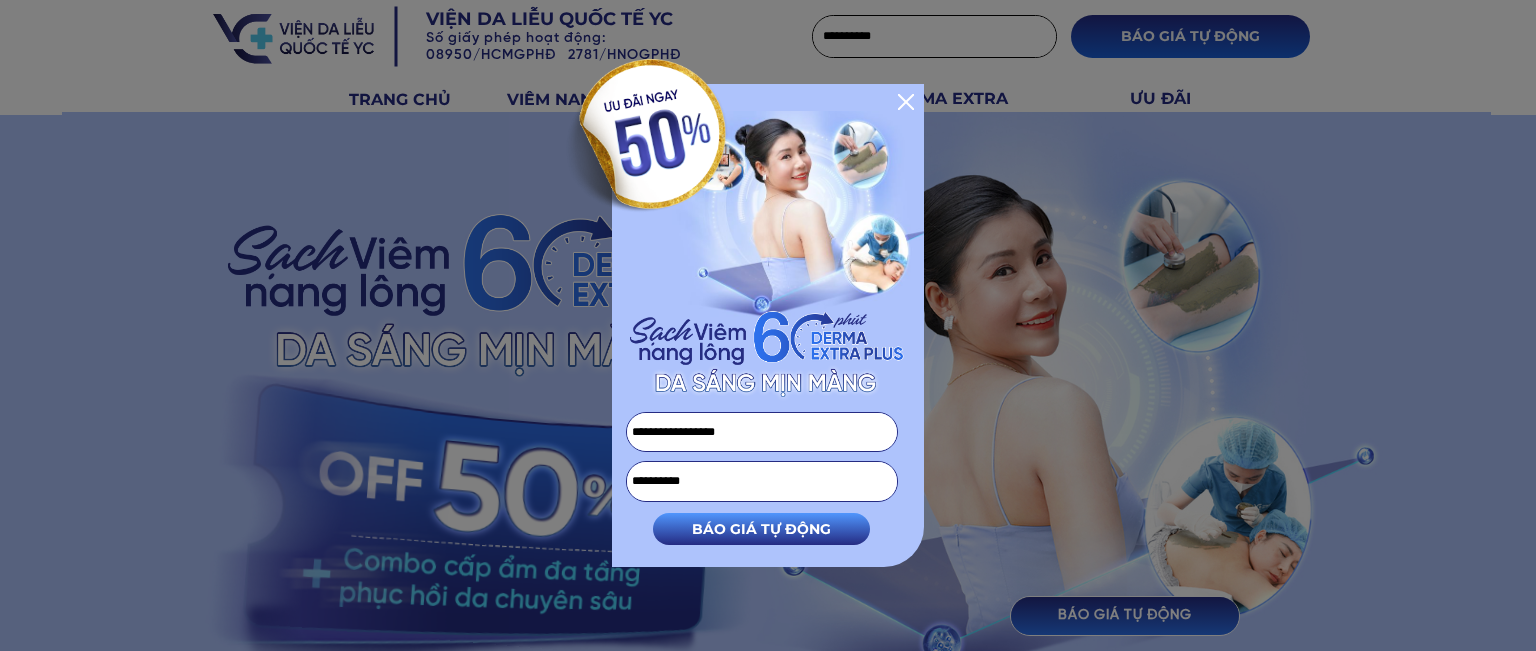 type on "**********" 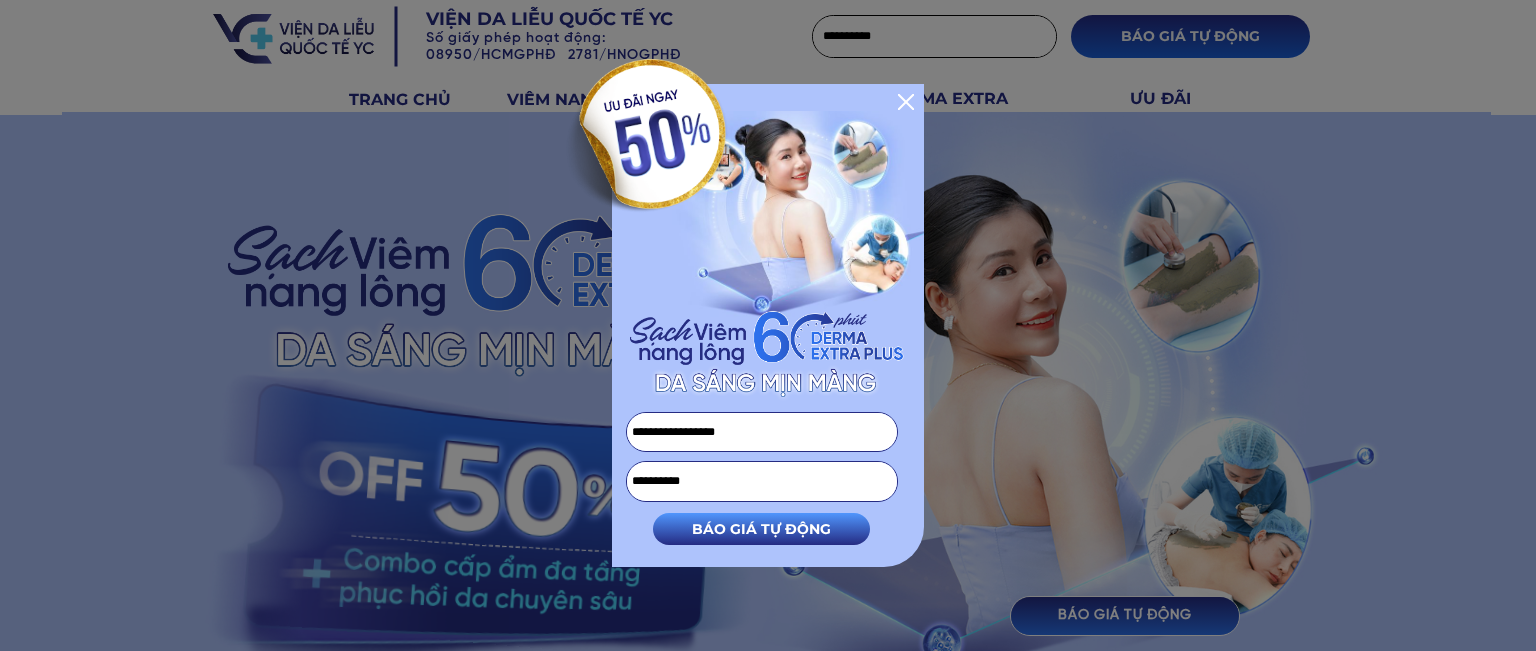 click at bounding box center (0, 0) 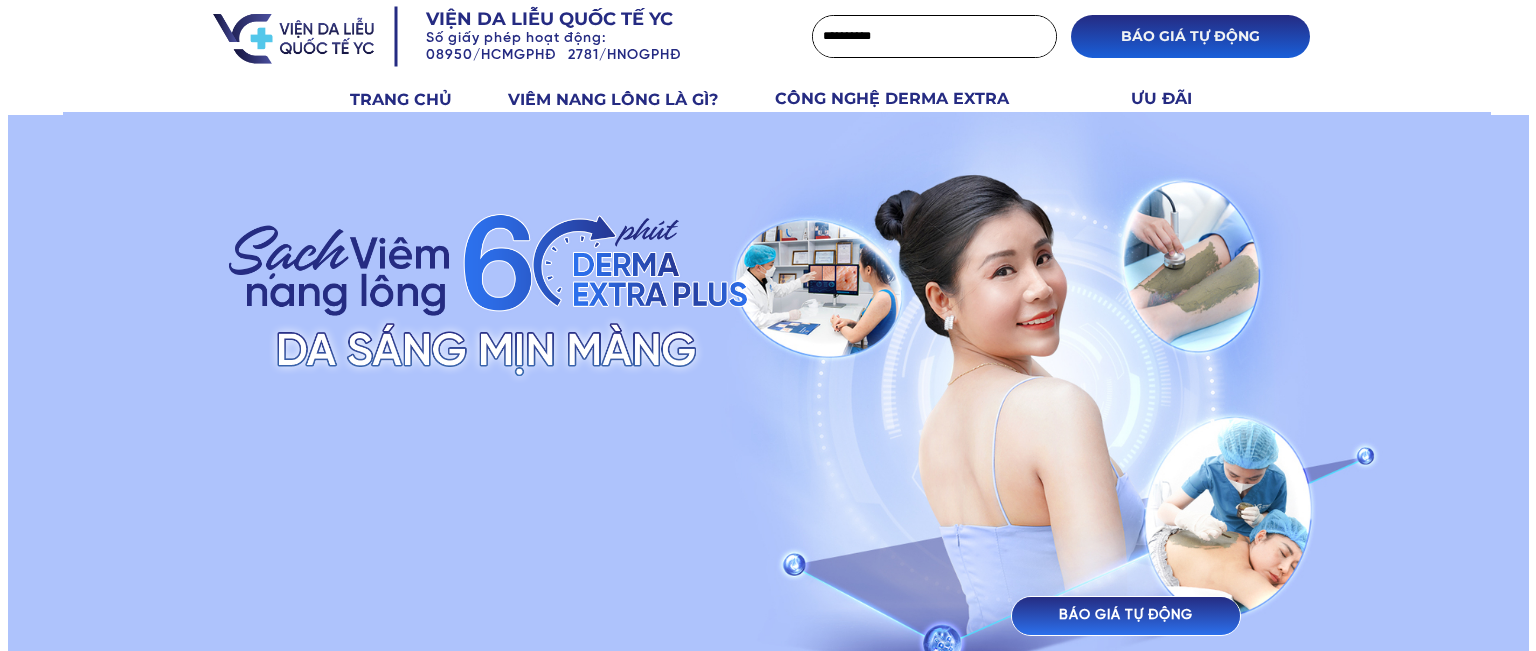scroll, scrollTop: 0, scrollLeft: 0, axis: both 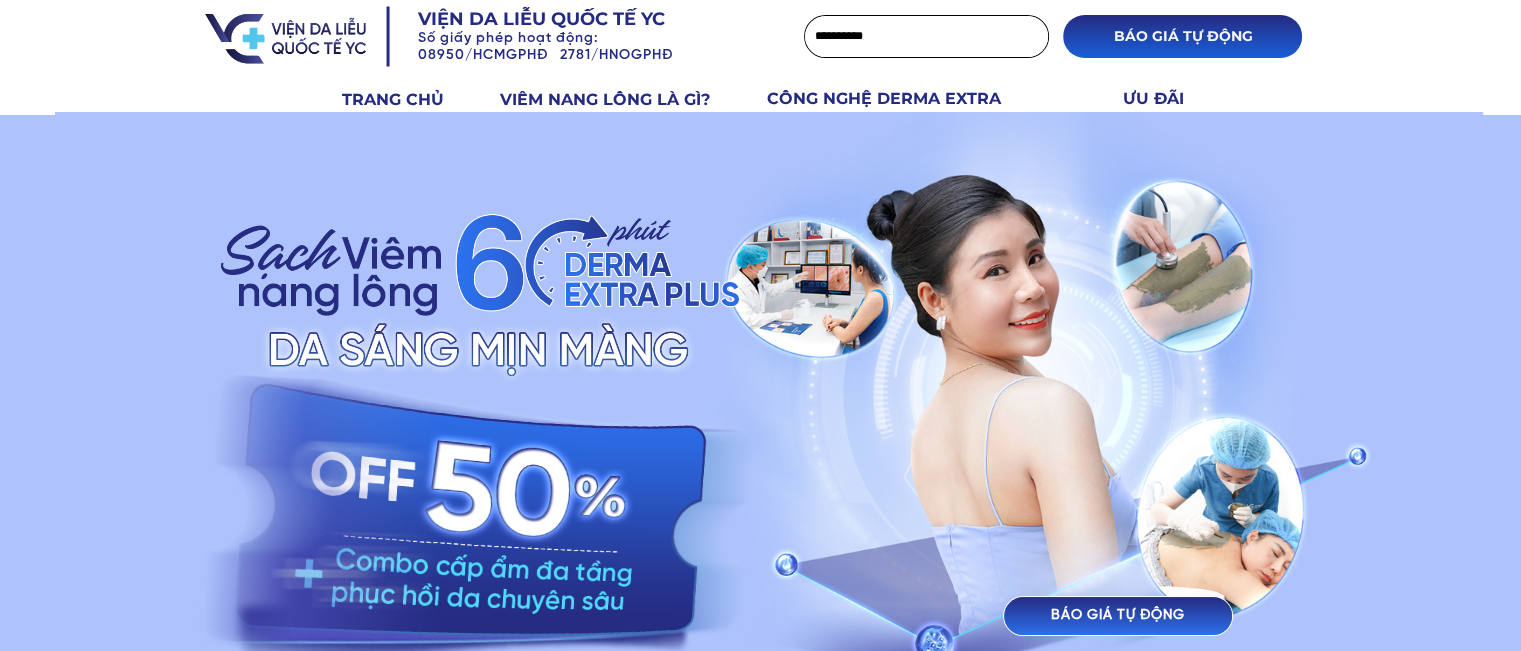 click on "BÁO GIÁ TỰ ĐỘNG" at bounding box center (1118, 616) 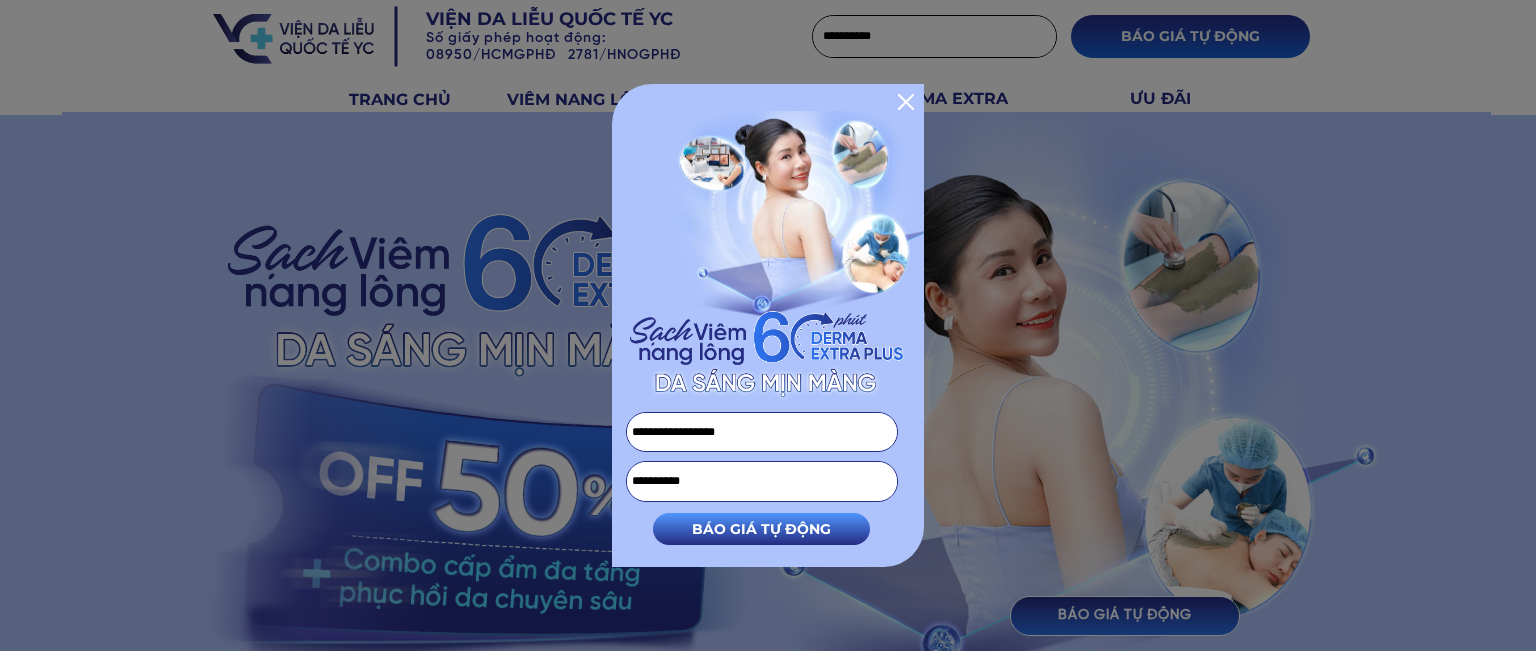 click on "**********" at bounding box center (762, 481) 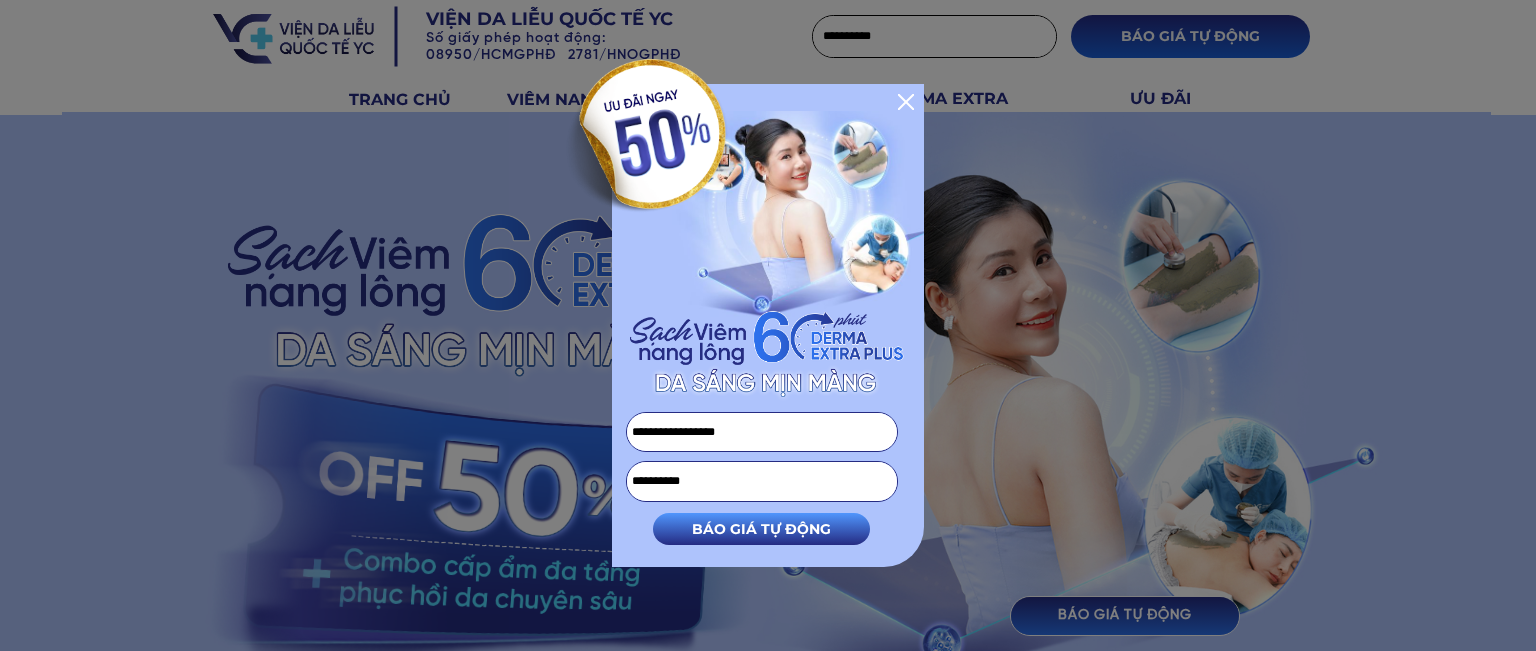 paste 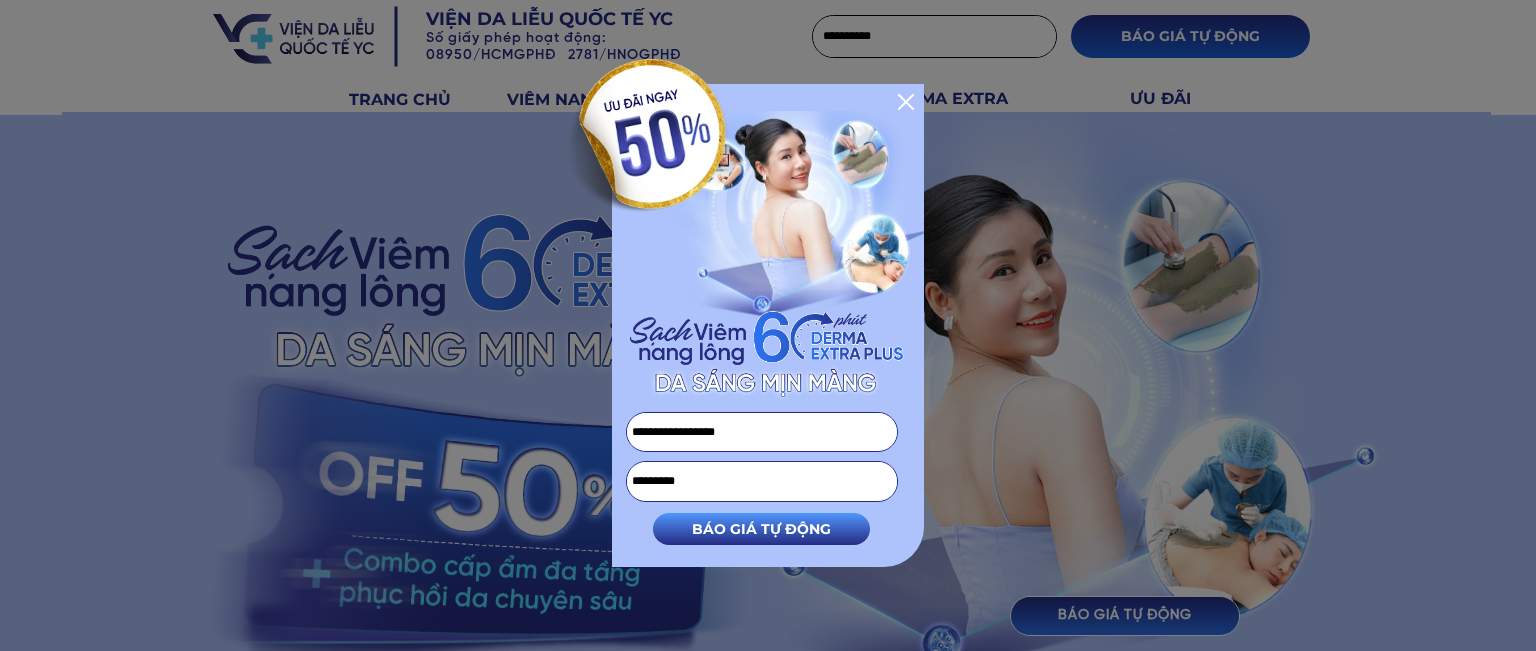 click on "*********" at bounding box center [762, 481] 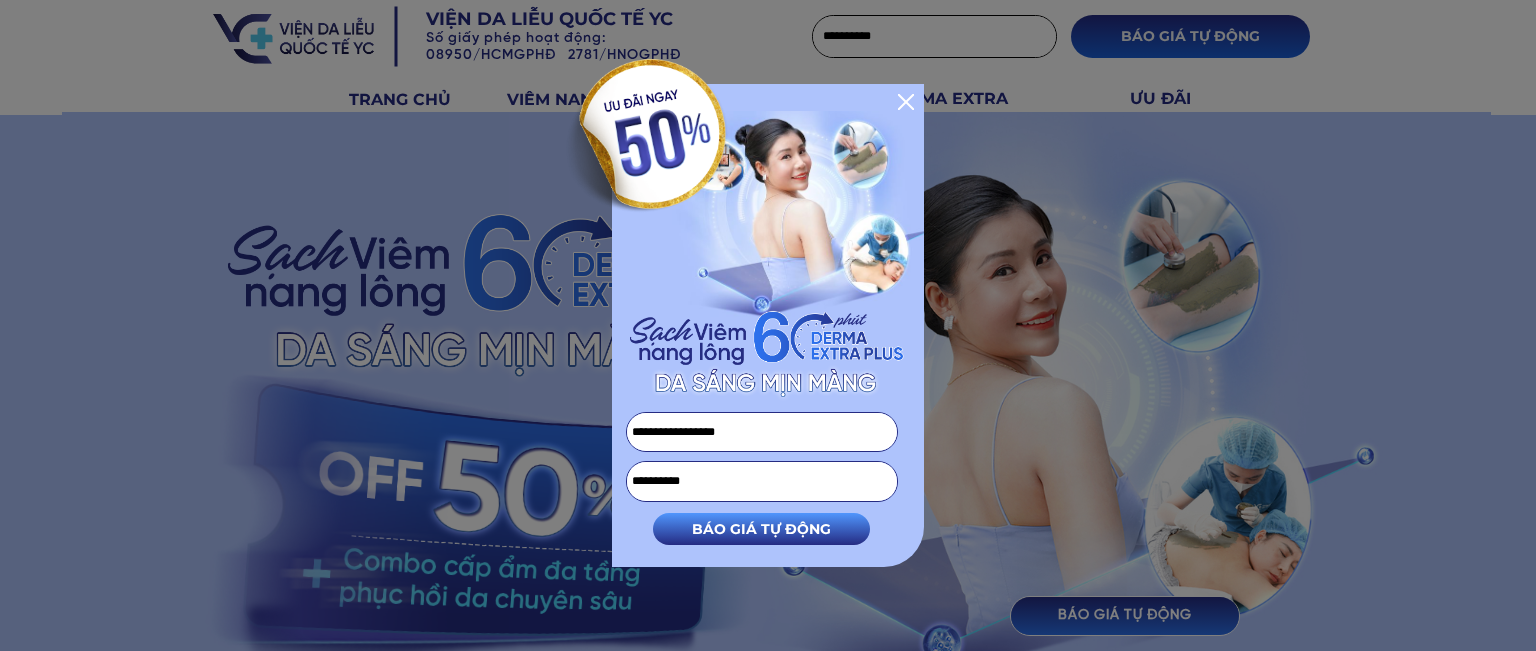 type on "**********" 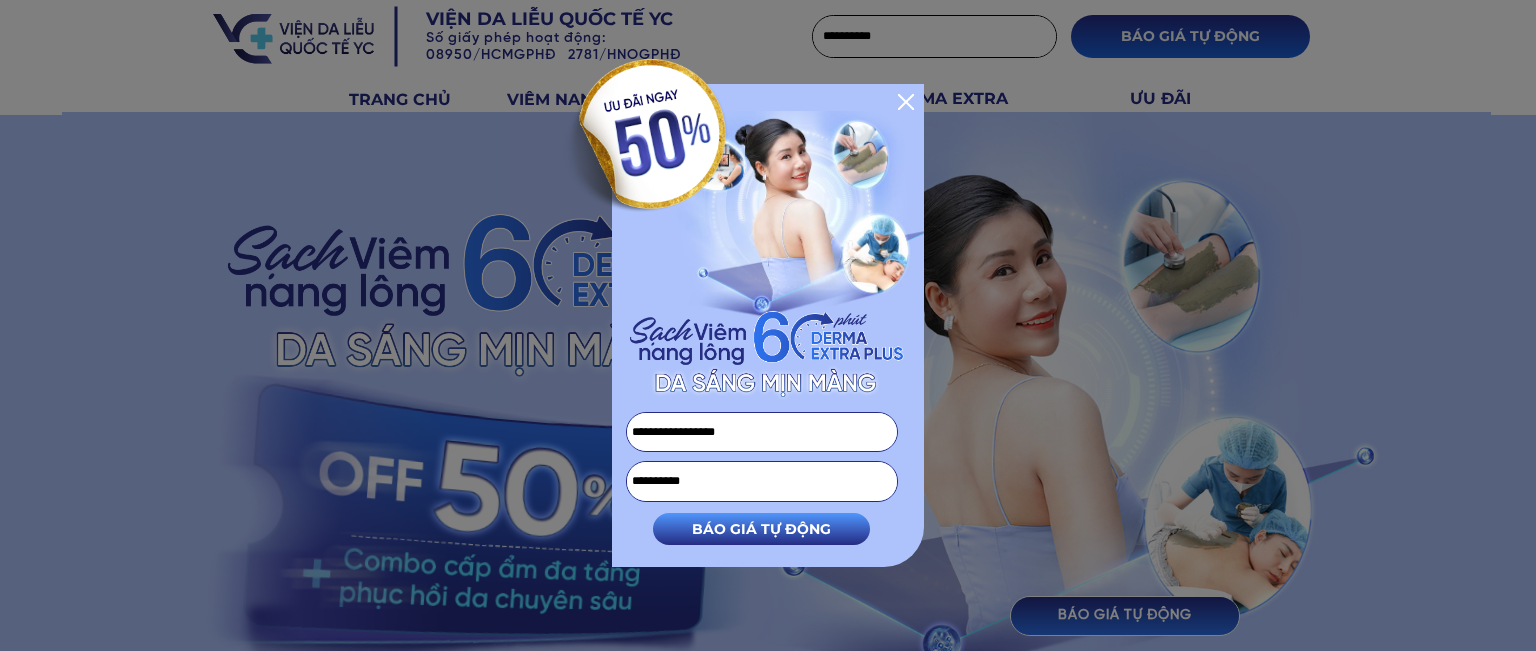 drag, startPoint x: 739, startPoint y: 426, endPoint x: 443, endPoint y: 448, distance: 296.81644 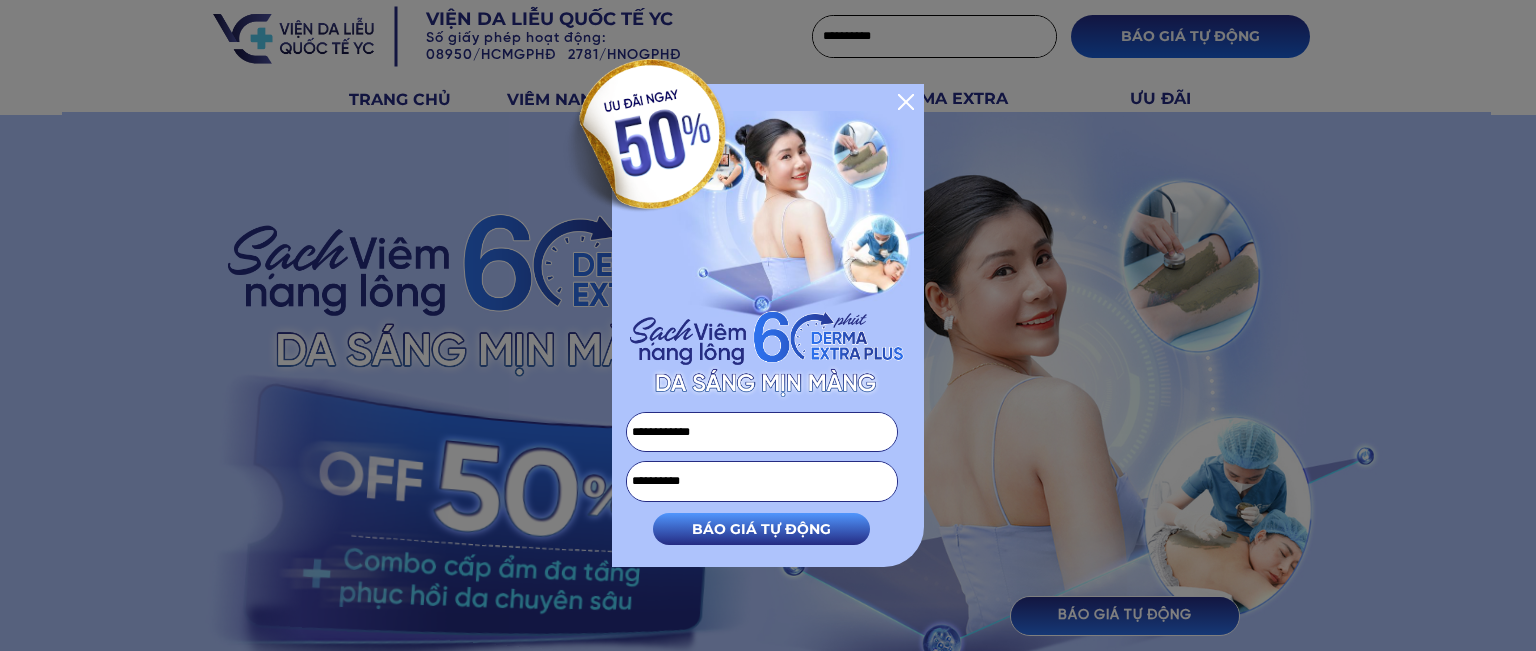 type on "**********" 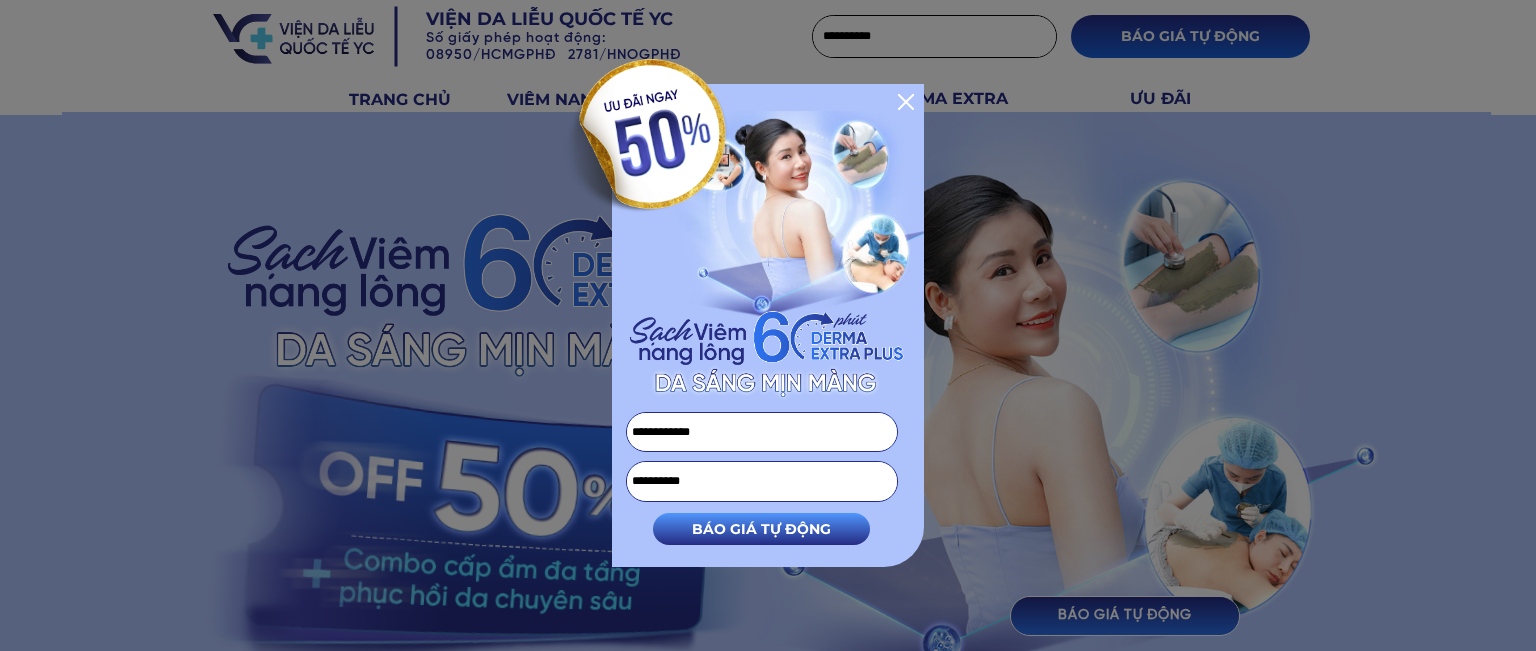 click at bounding box center (0, 0) 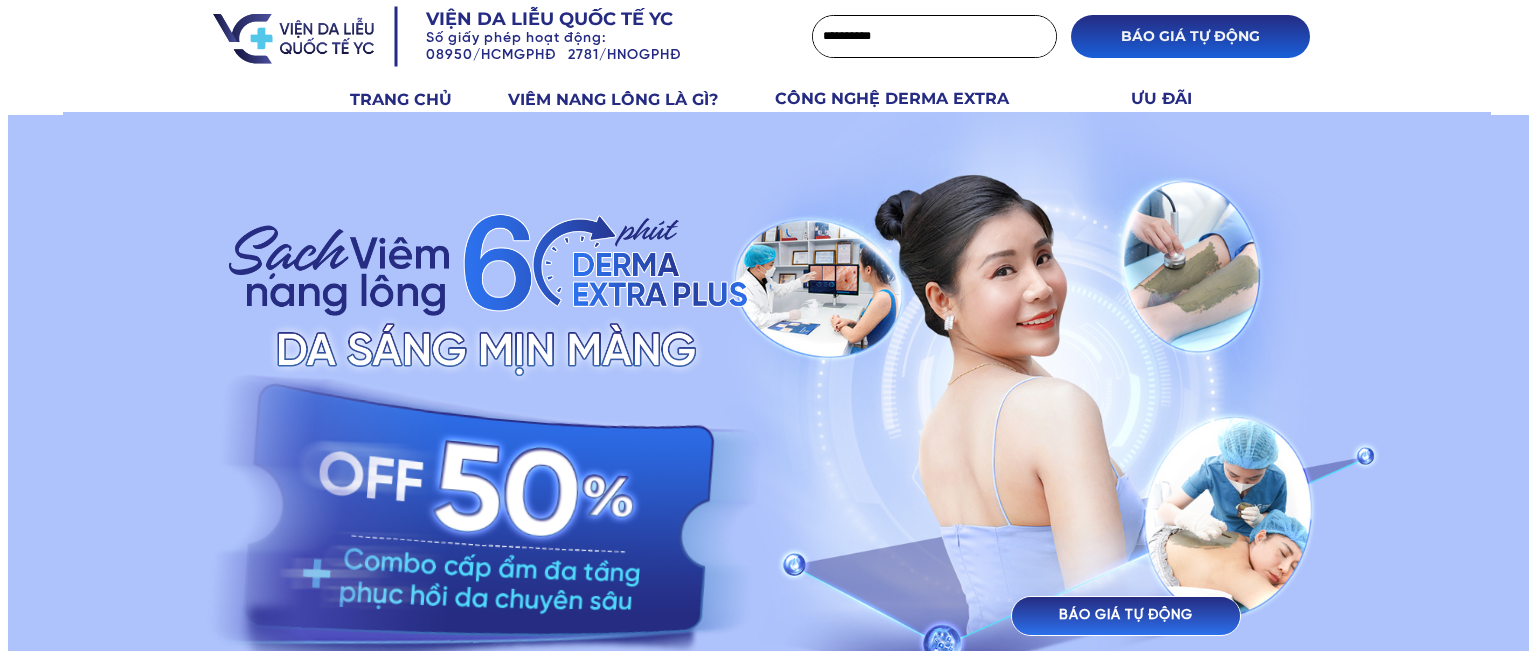 scroll, scrollTop: 0, scrollLeft: 0, axis: both 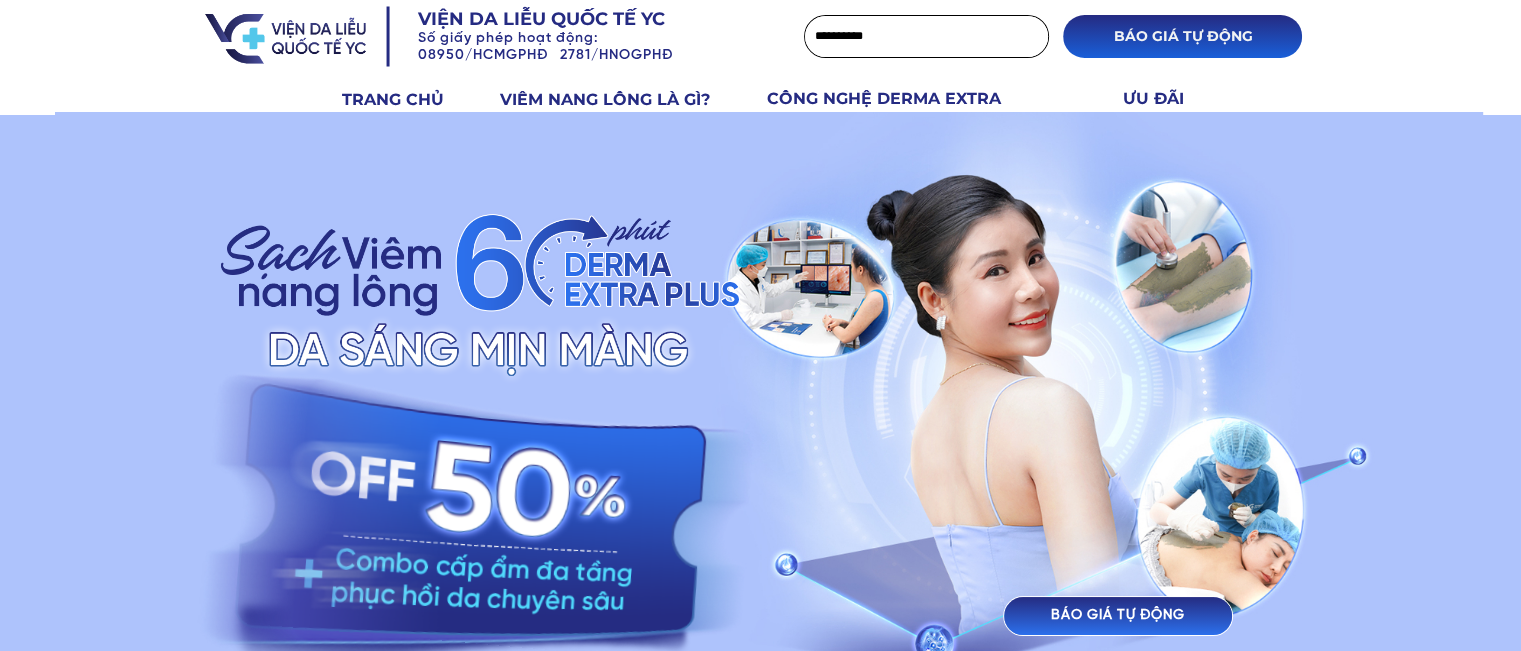 drag, startPoint x: 1109, startPoint y: 645, endPoint x: 1099, endPoint y: 611, distance: 35.44009 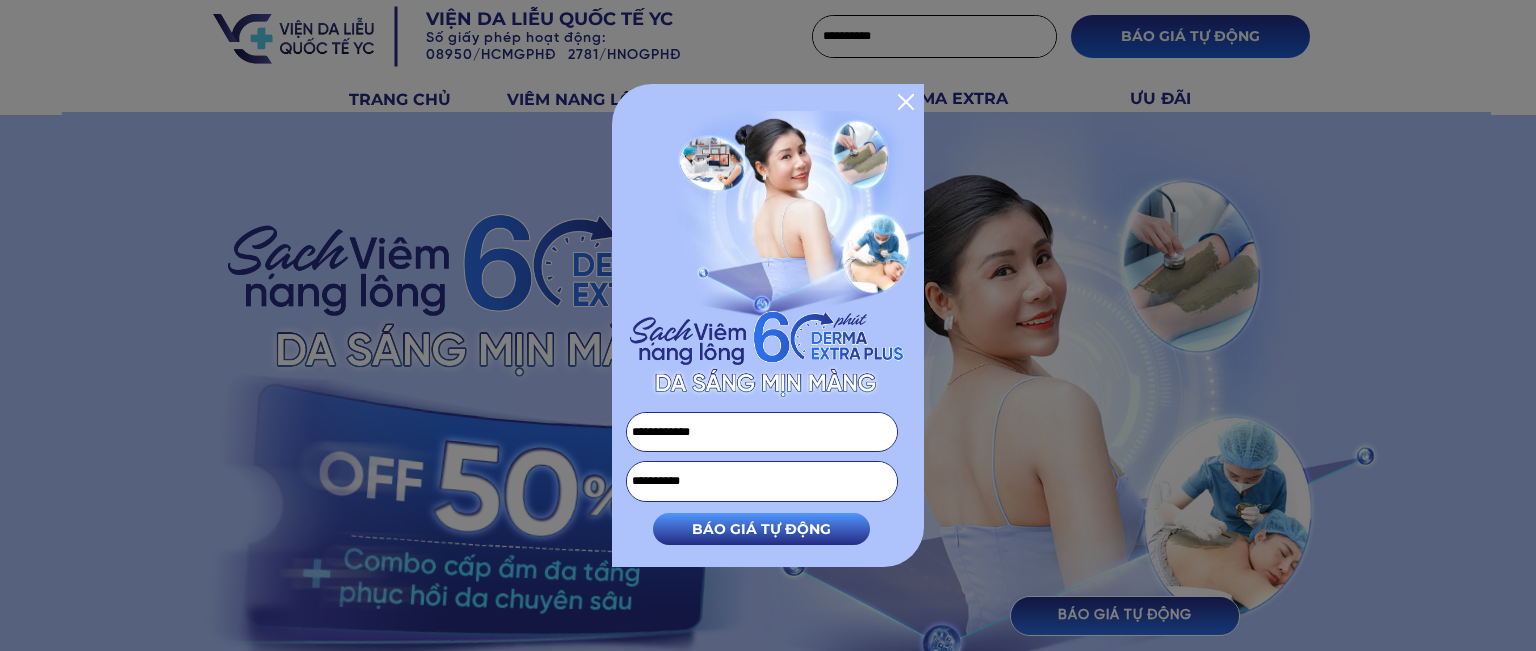 click on "**********" at bounding box center [762, 481] 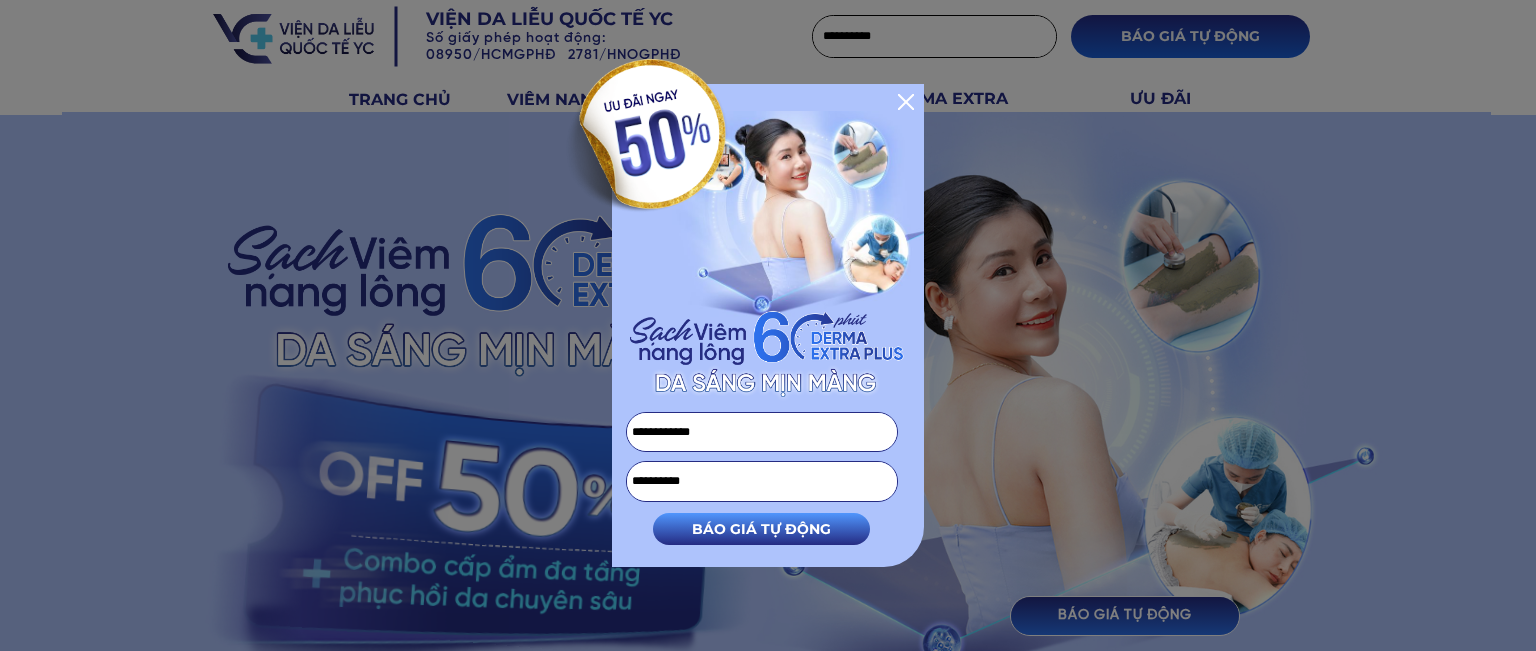 paste 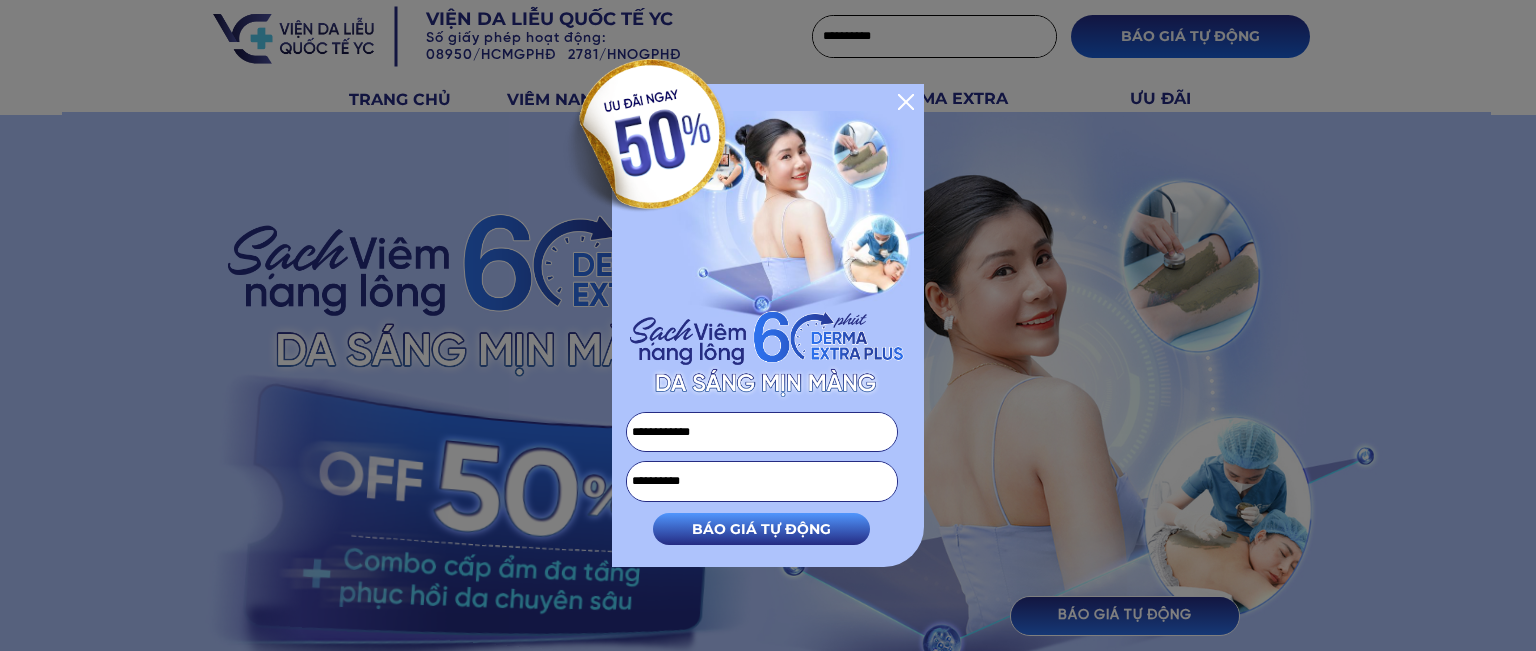 type on "**********" 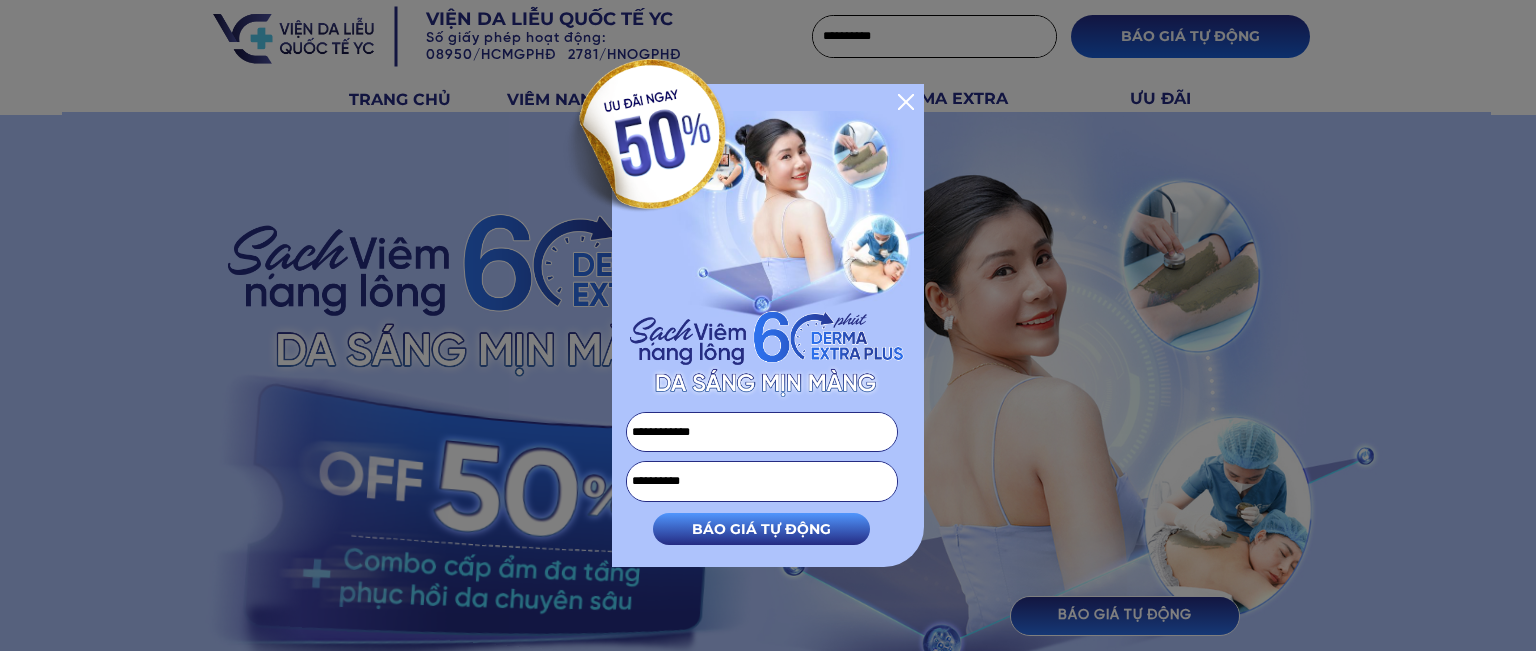 click on "**********" at bounding box center (762, 432) 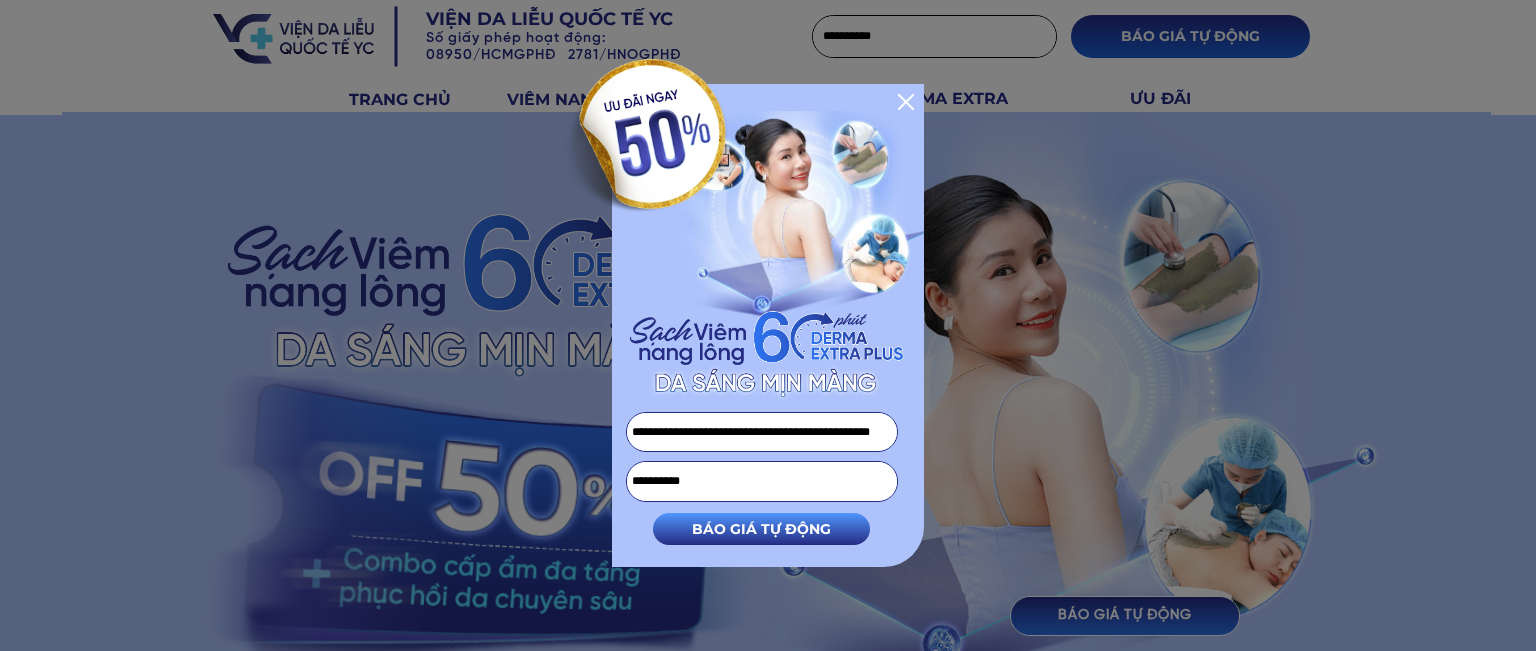 scroll, scrollTop: 0, scrollLeft: 33, axis: horizontal 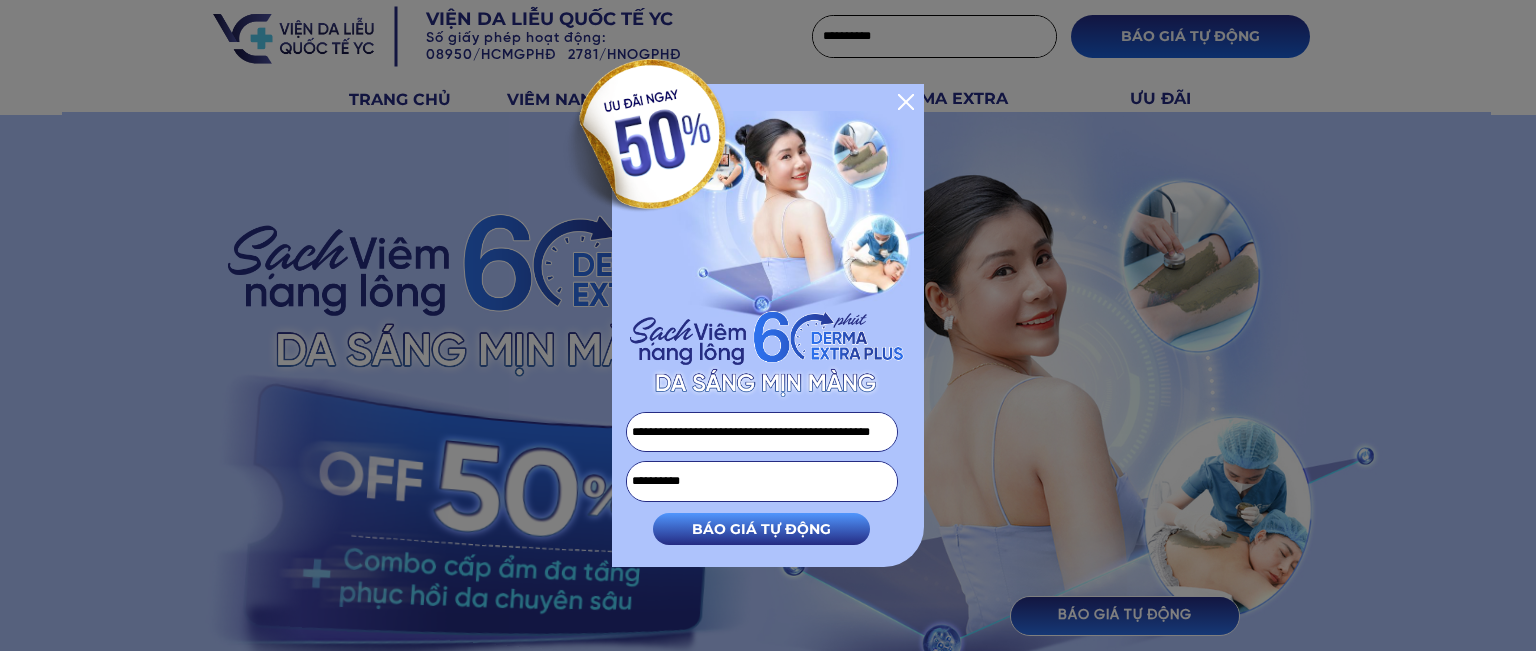 type on "**********" 